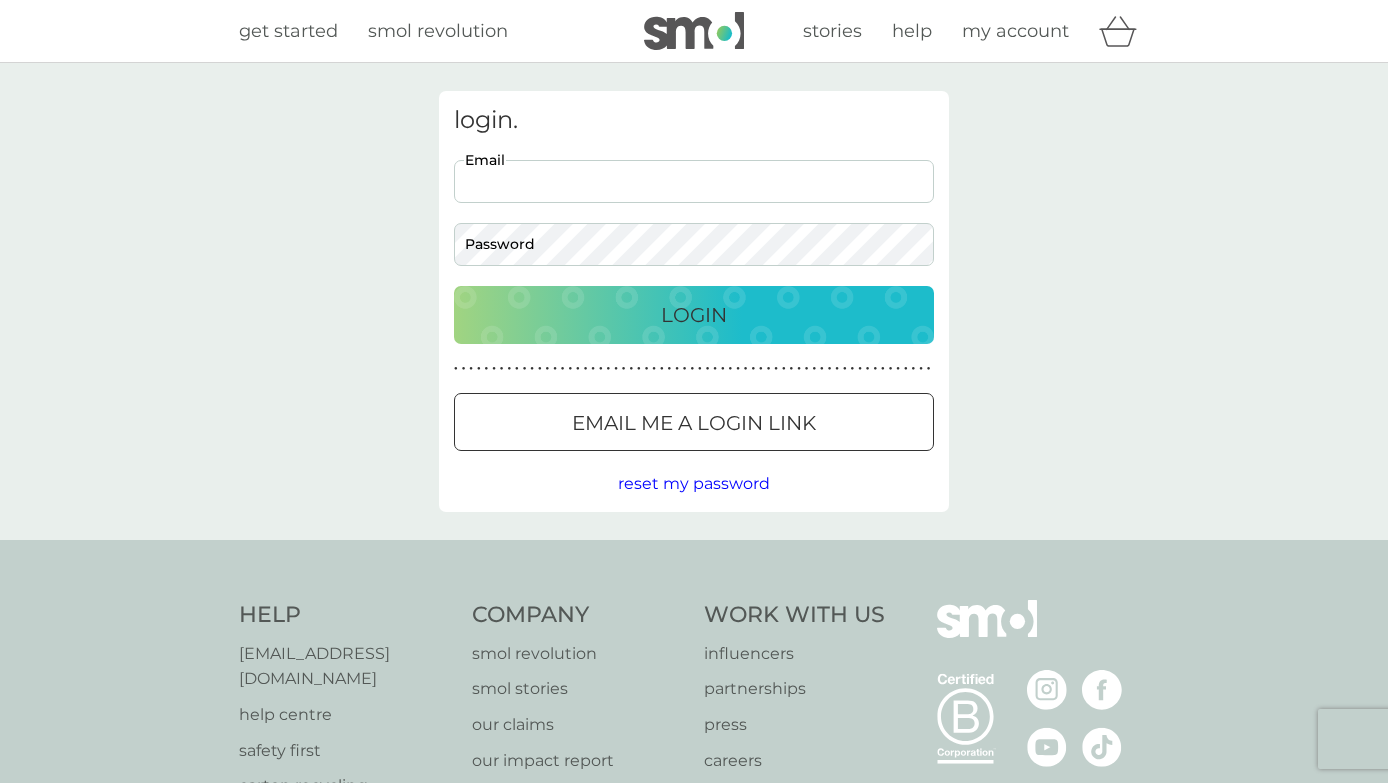 scroll, scrollTop: 0, scrollLeft: 0, axis: both 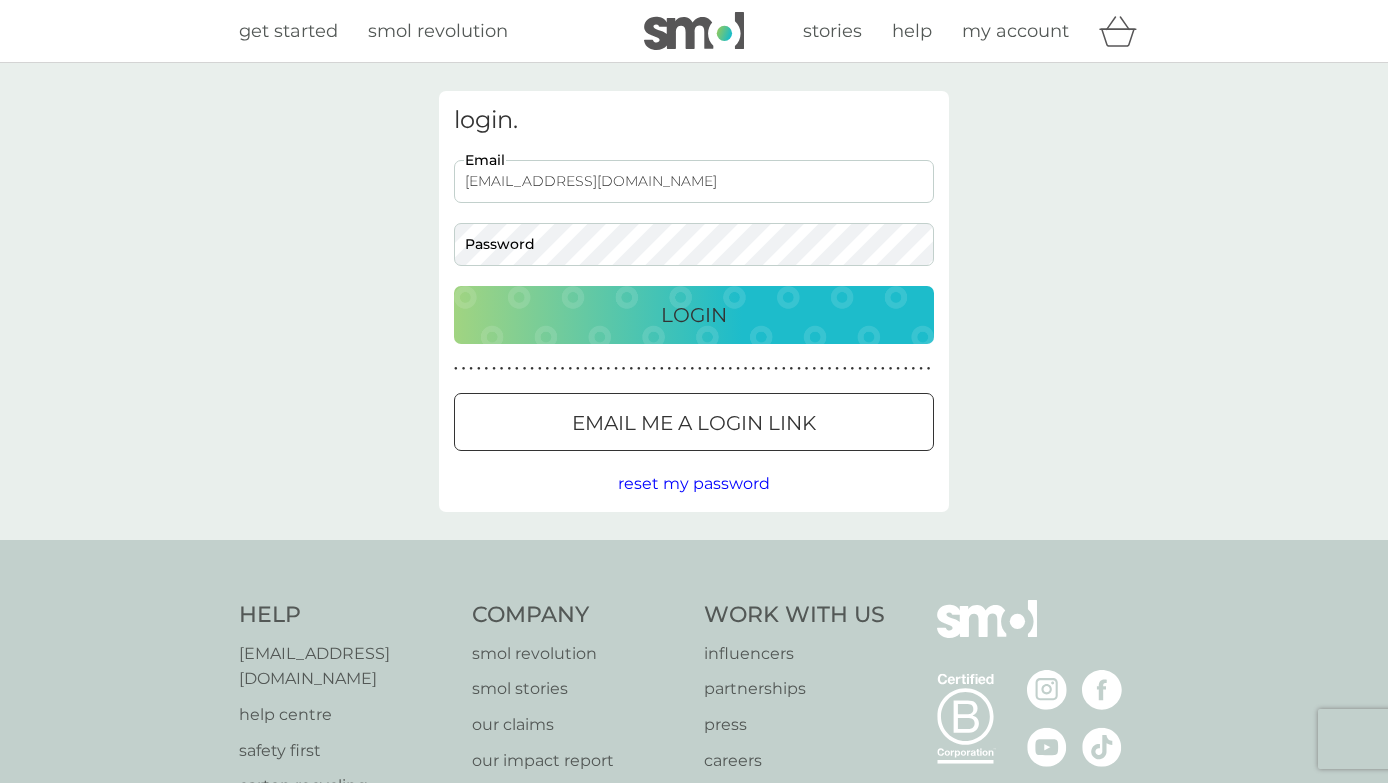click on "Login" at bounding box center (694, 315) 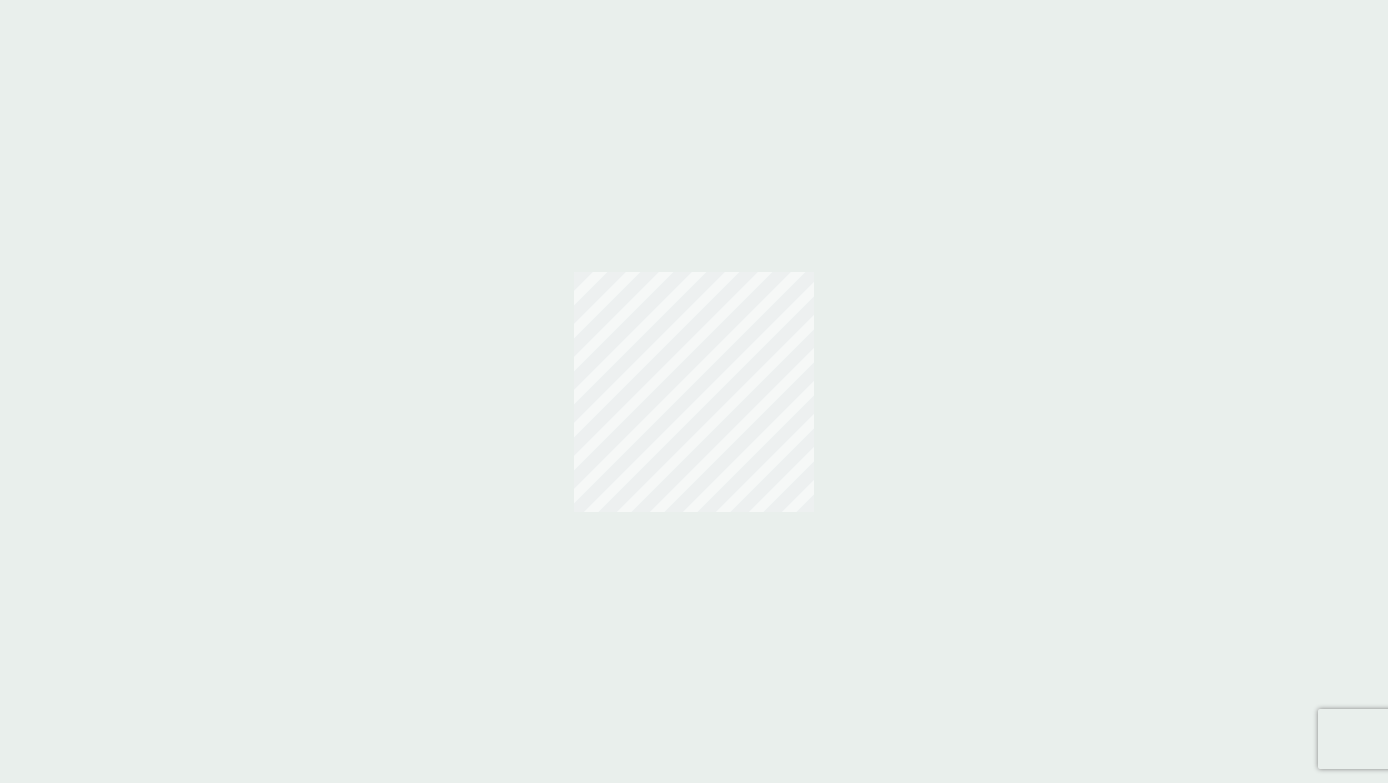 scroll, scrollTop: 0, scrollLeft: 0, axis: both 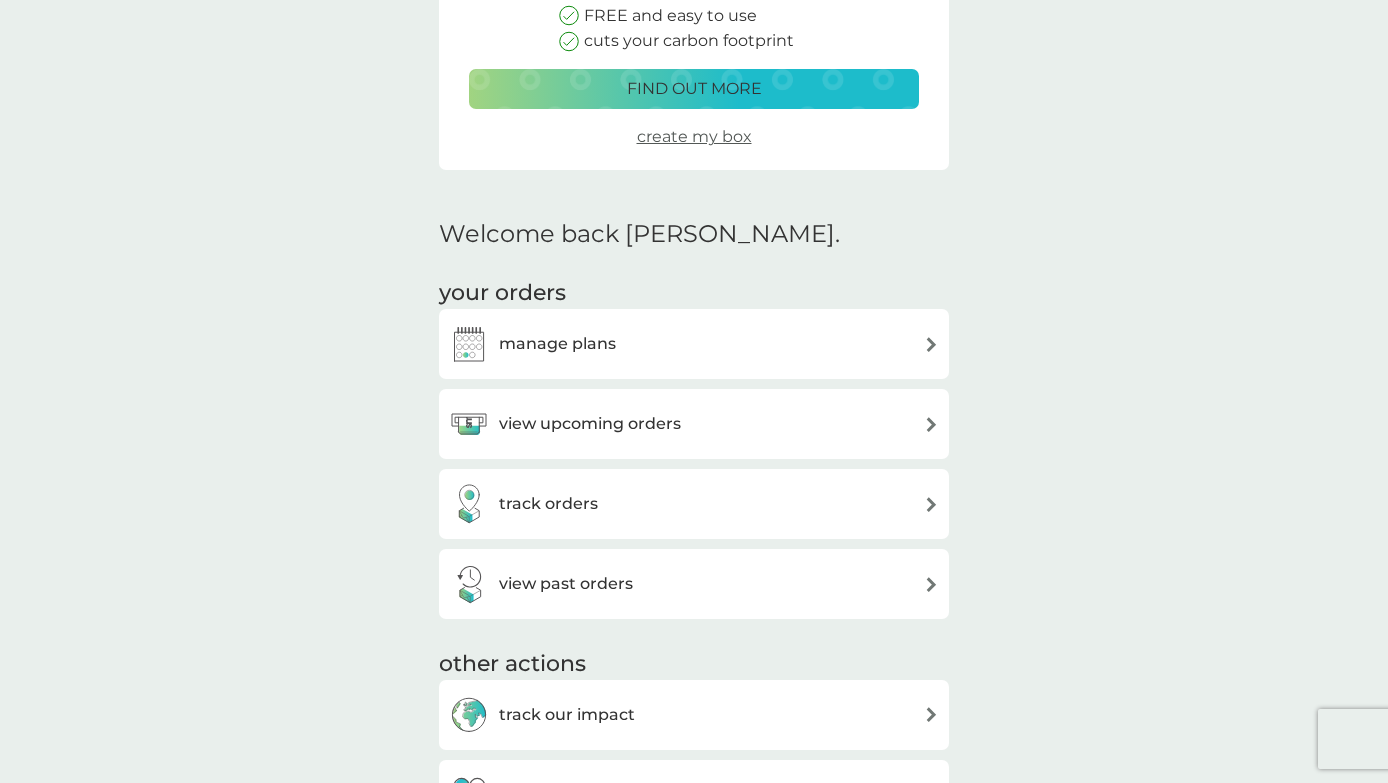 click on "manage plans" at bounding box center (557, 344) 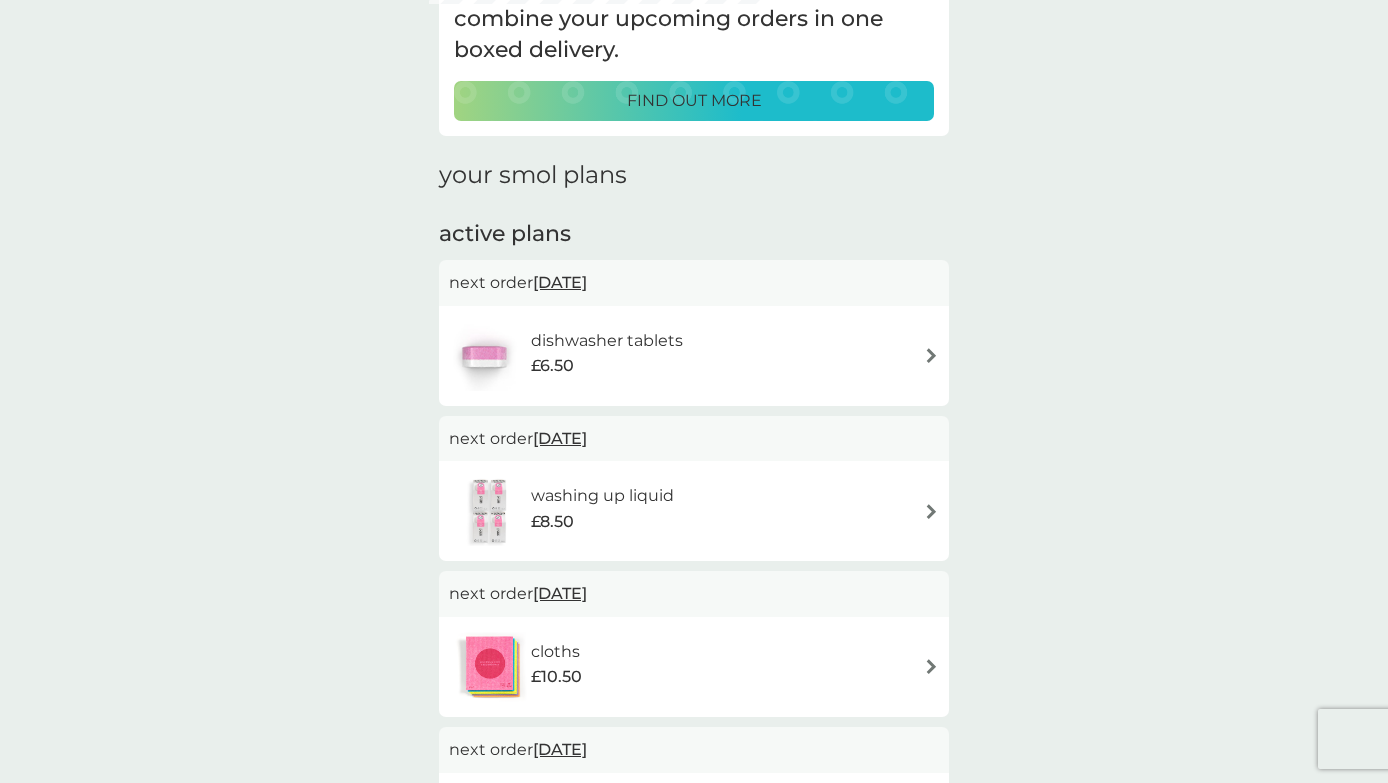 scroll, scrollTop: 162, scrollLeft: 0, axis: vertical 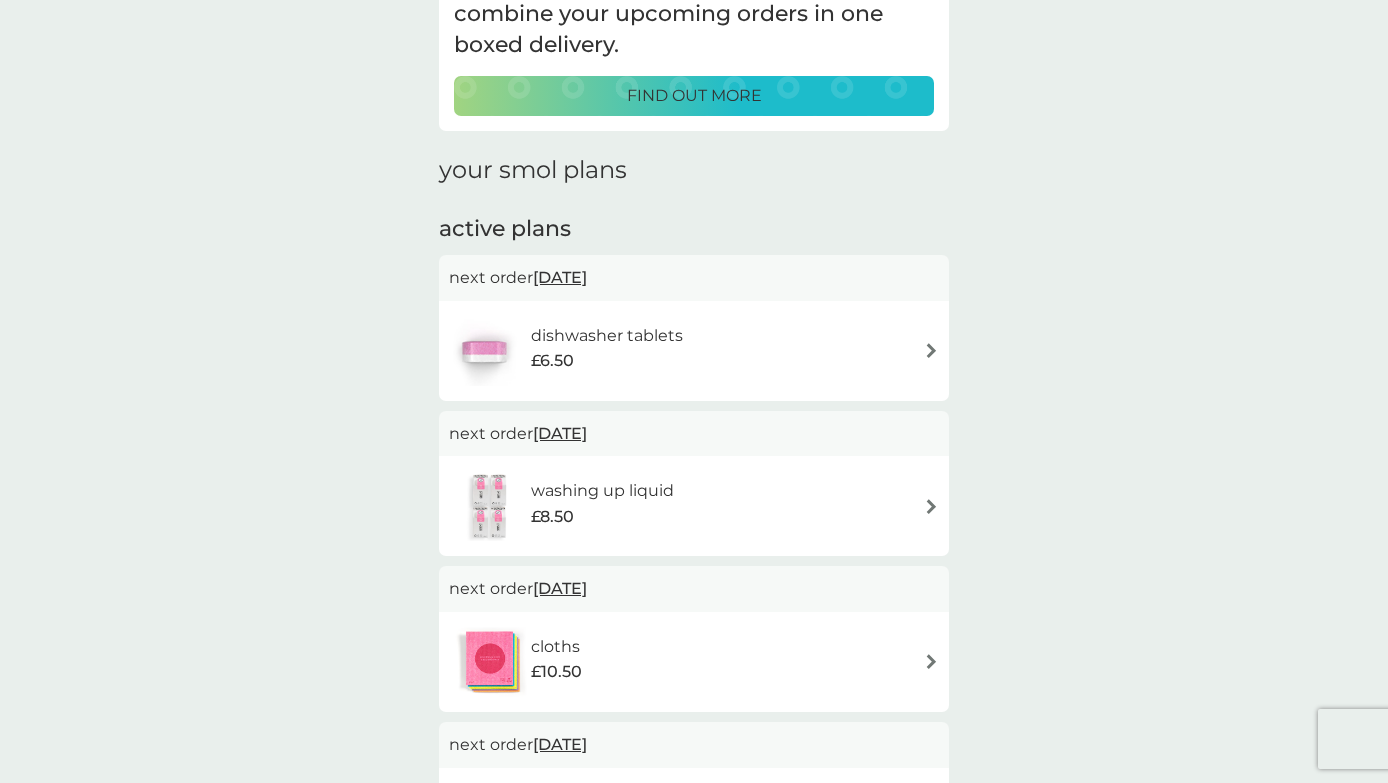 click on "dishwasher tablets £6.50" at bounding box center (694, 351) 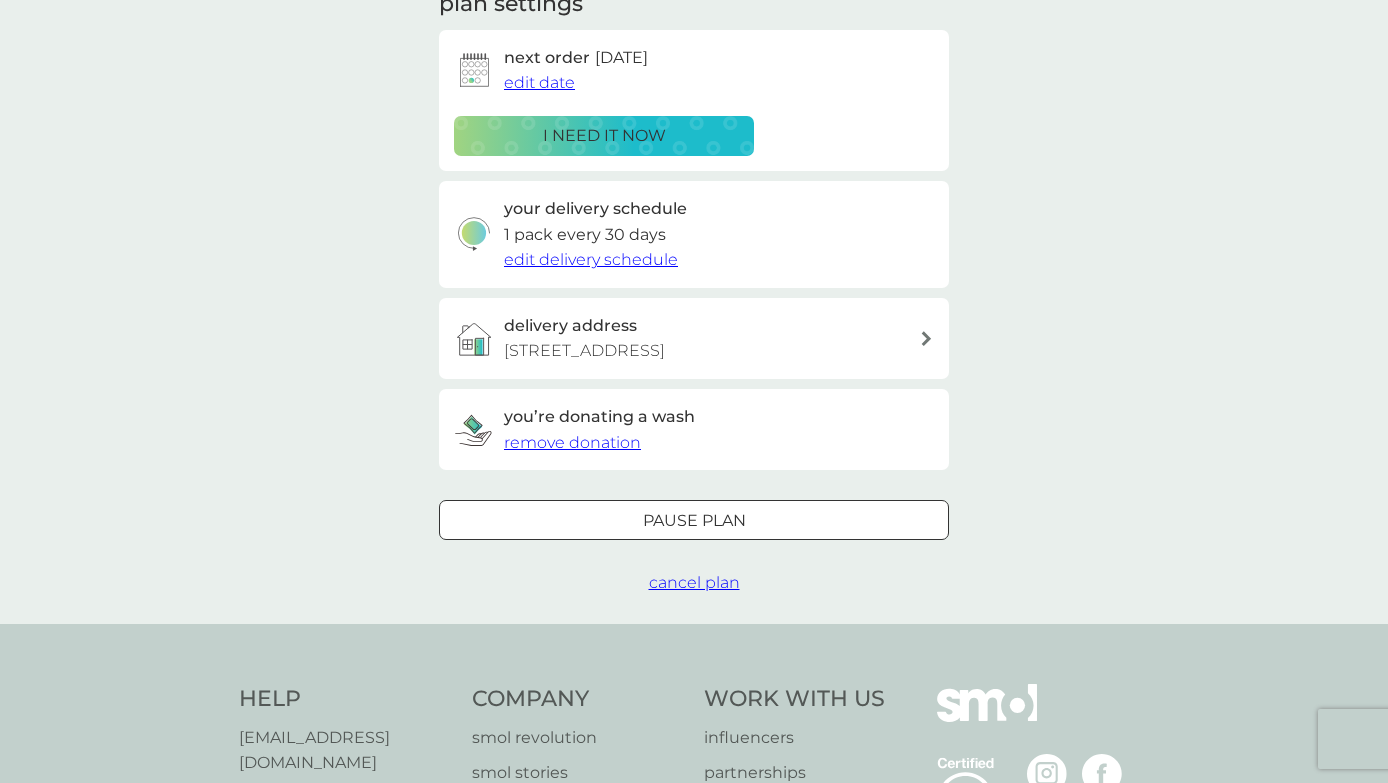 scroll, scrollTop: 390, scrollLeft: 0, axis: vertical 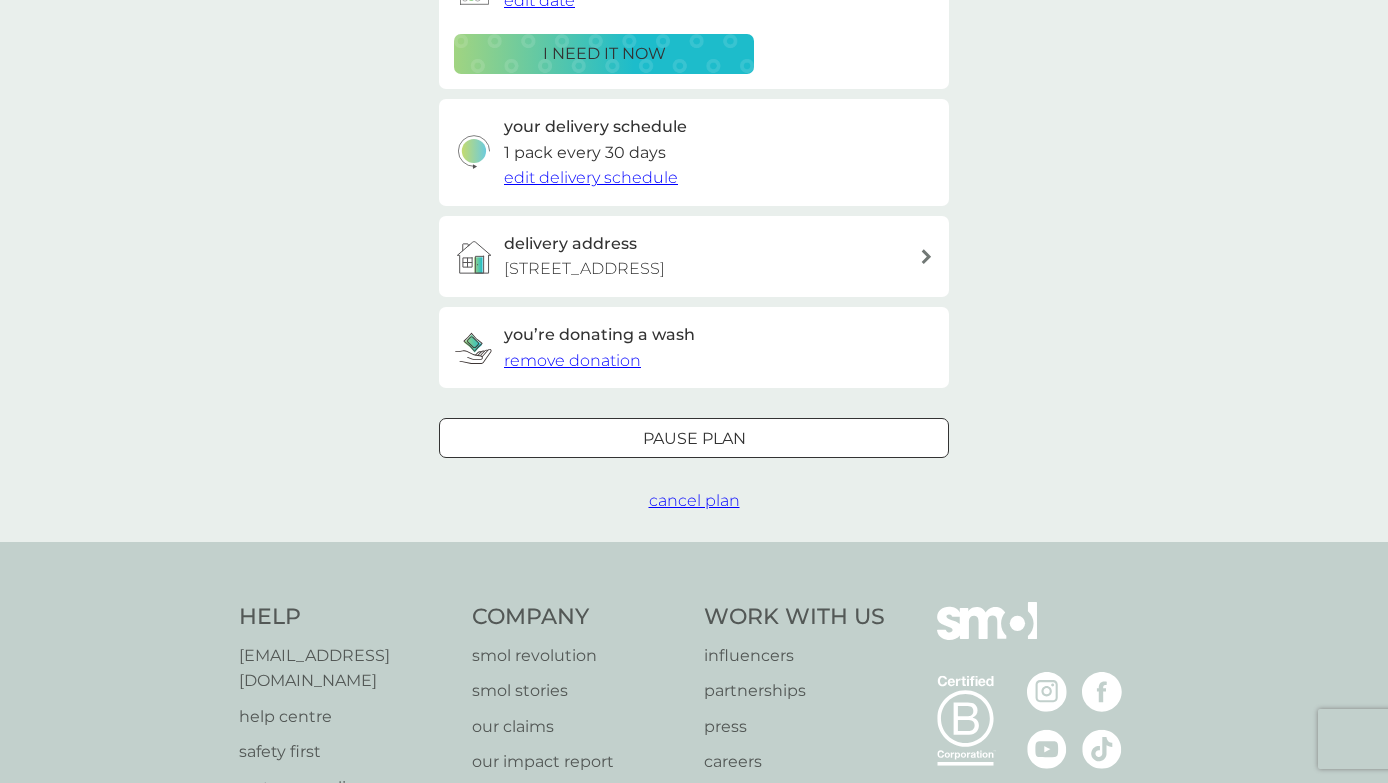 click on "cancel plan" at bounding box center (694, 500) 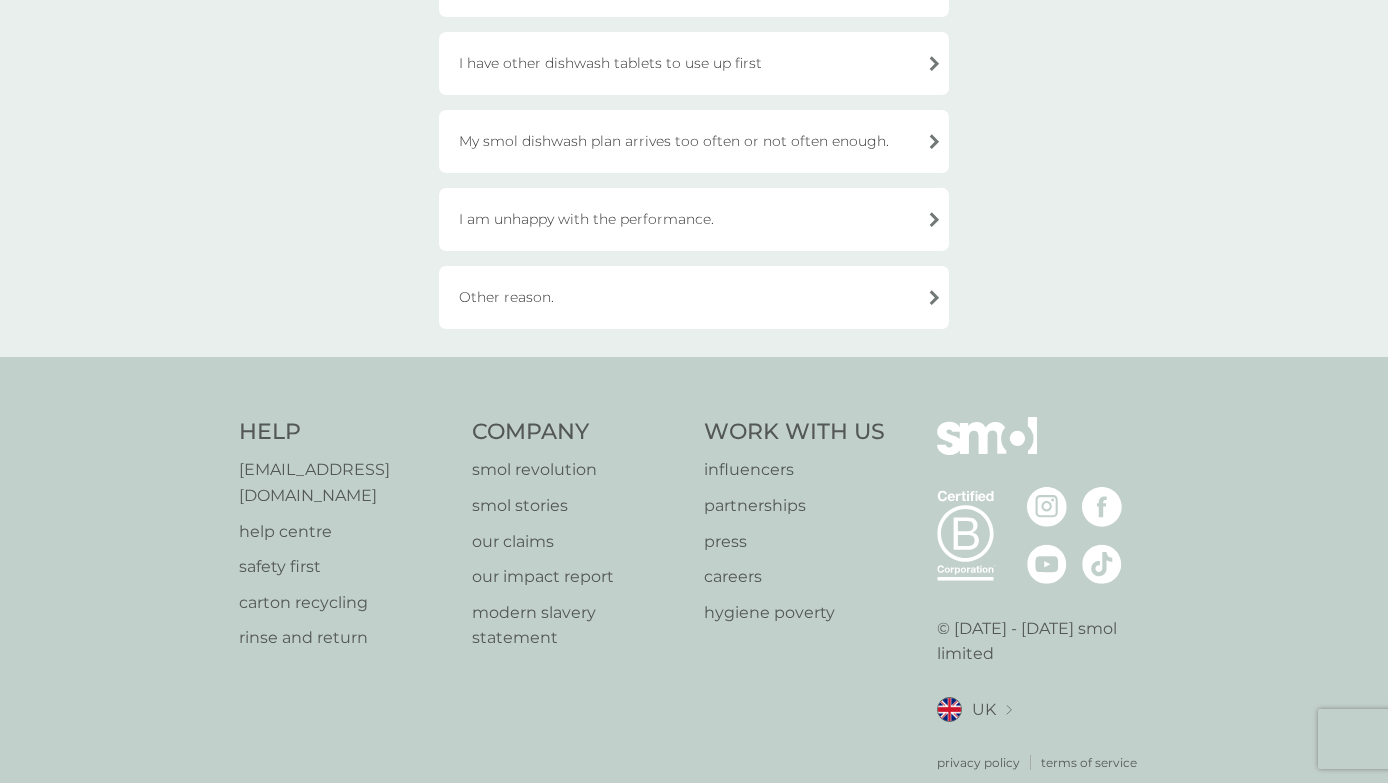 click on "Other reason." at bounding box center [694, 297] 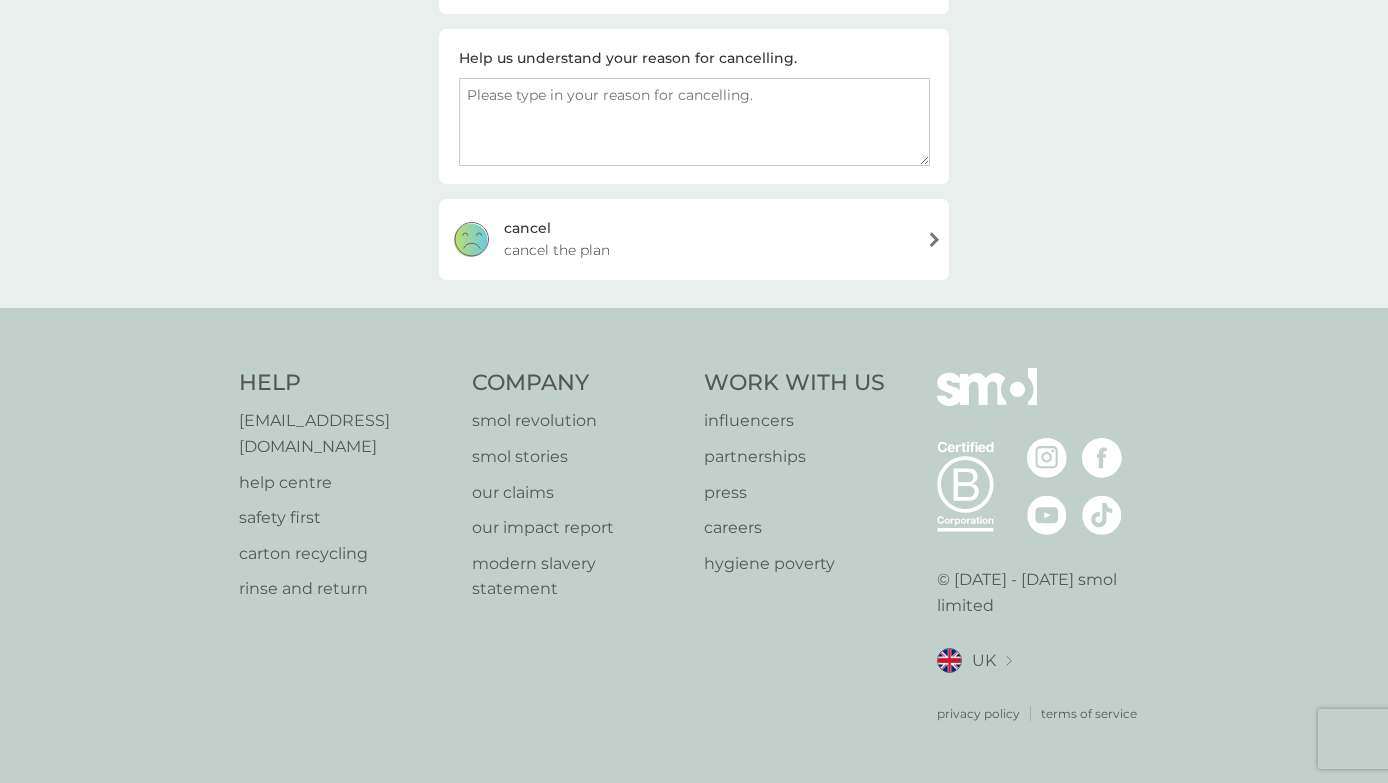 scroll, scrollTop: 294, scrollLeft: 0, axis: vertical 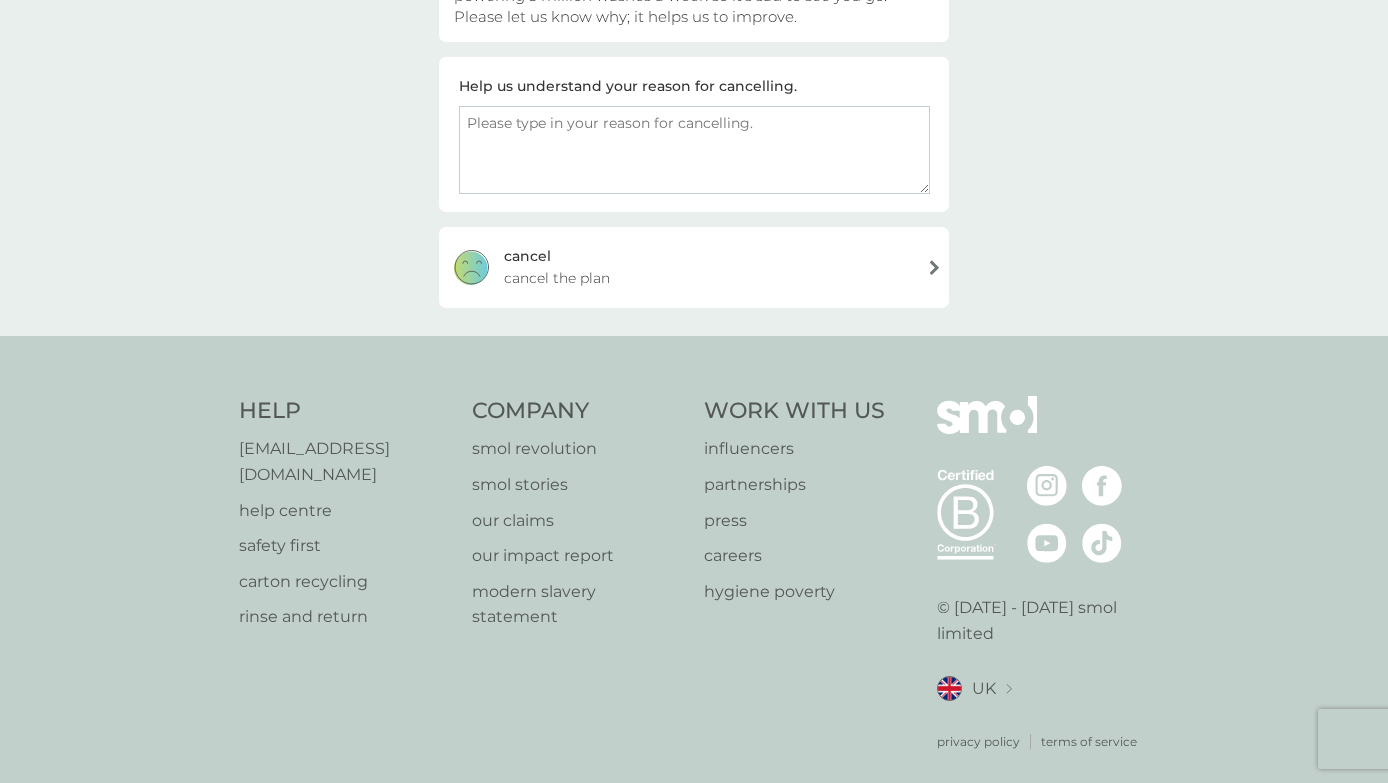 click on "cancel the plan" at bounding box center (557, 278) 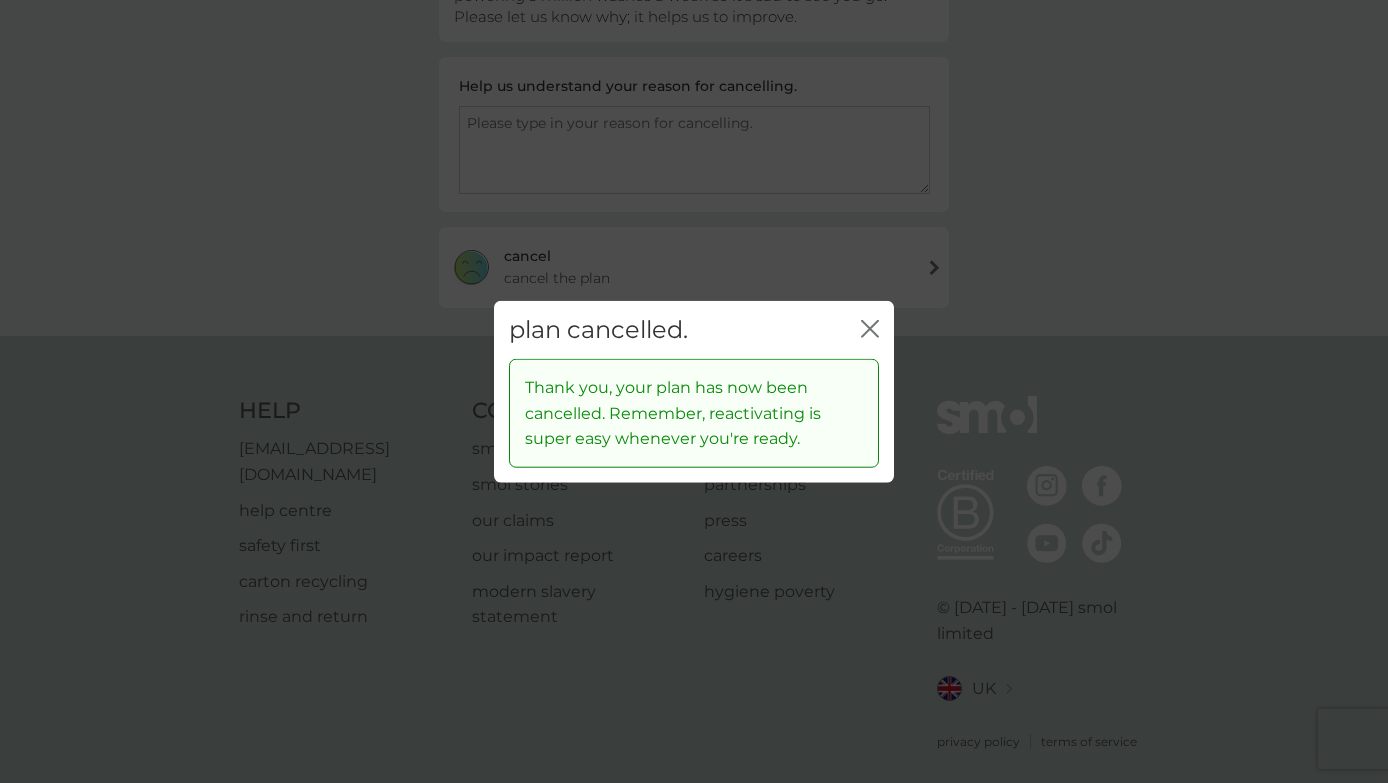 click on "close" 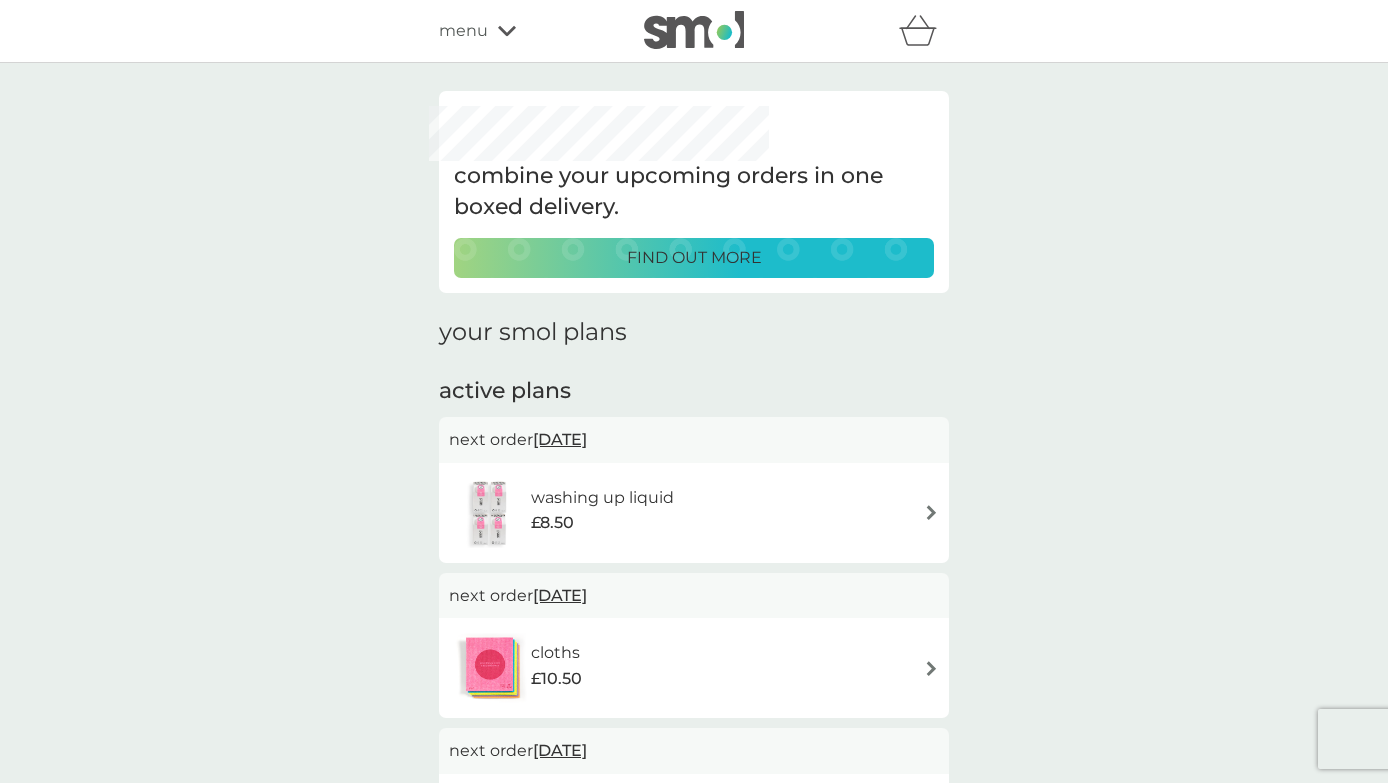 scroll, scrollTop: 0, scrollLeft: 0, axis: both 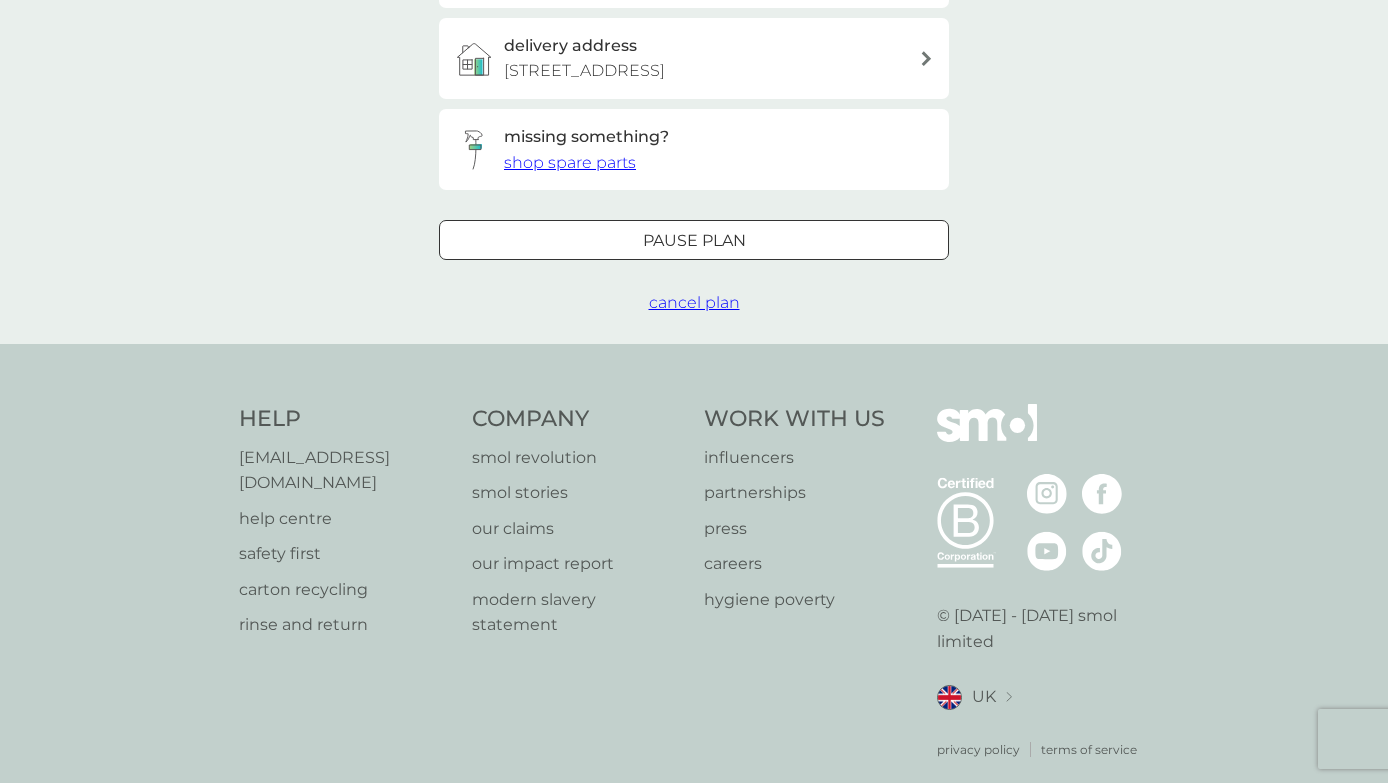 click on "cancel plan" at bounding box center [694, 302] 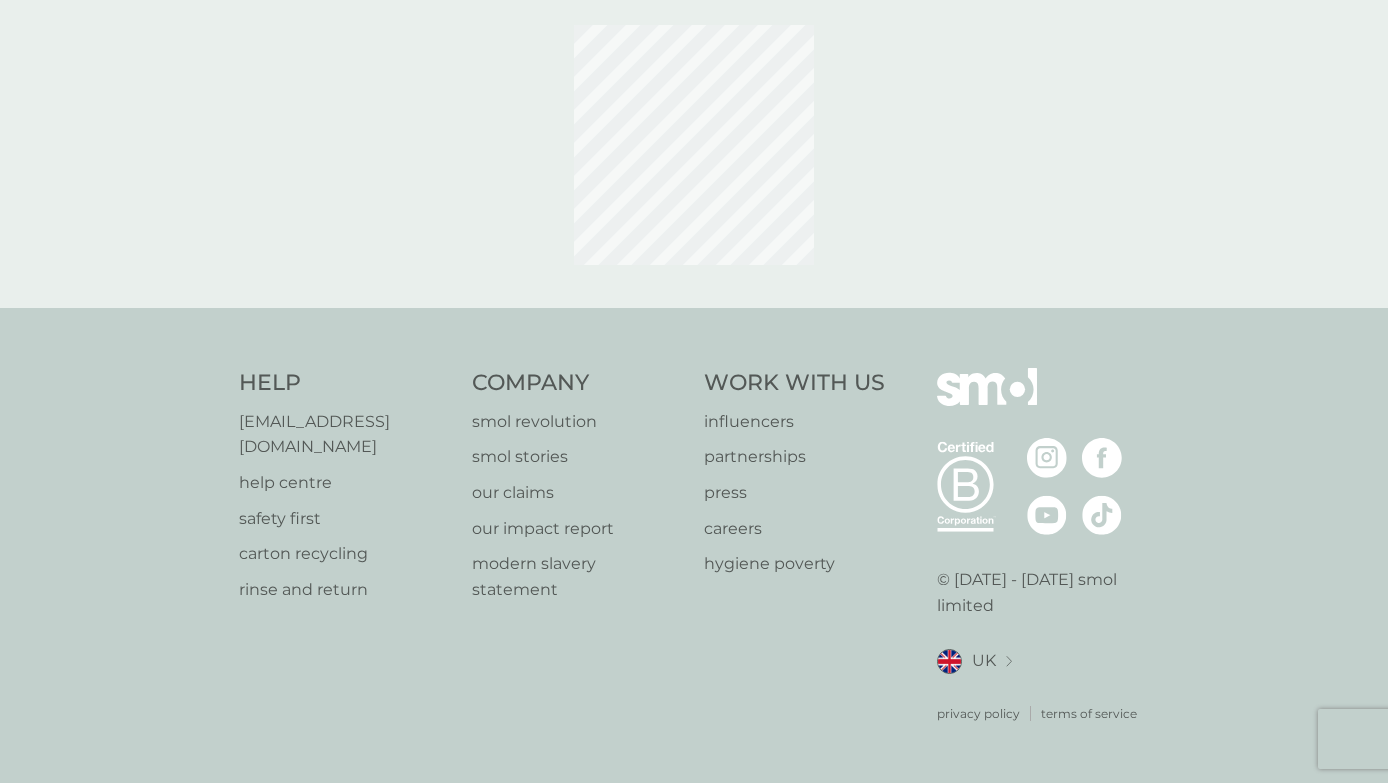 scroll, scrollTop: 0, scrollLeft: 0, axis: both 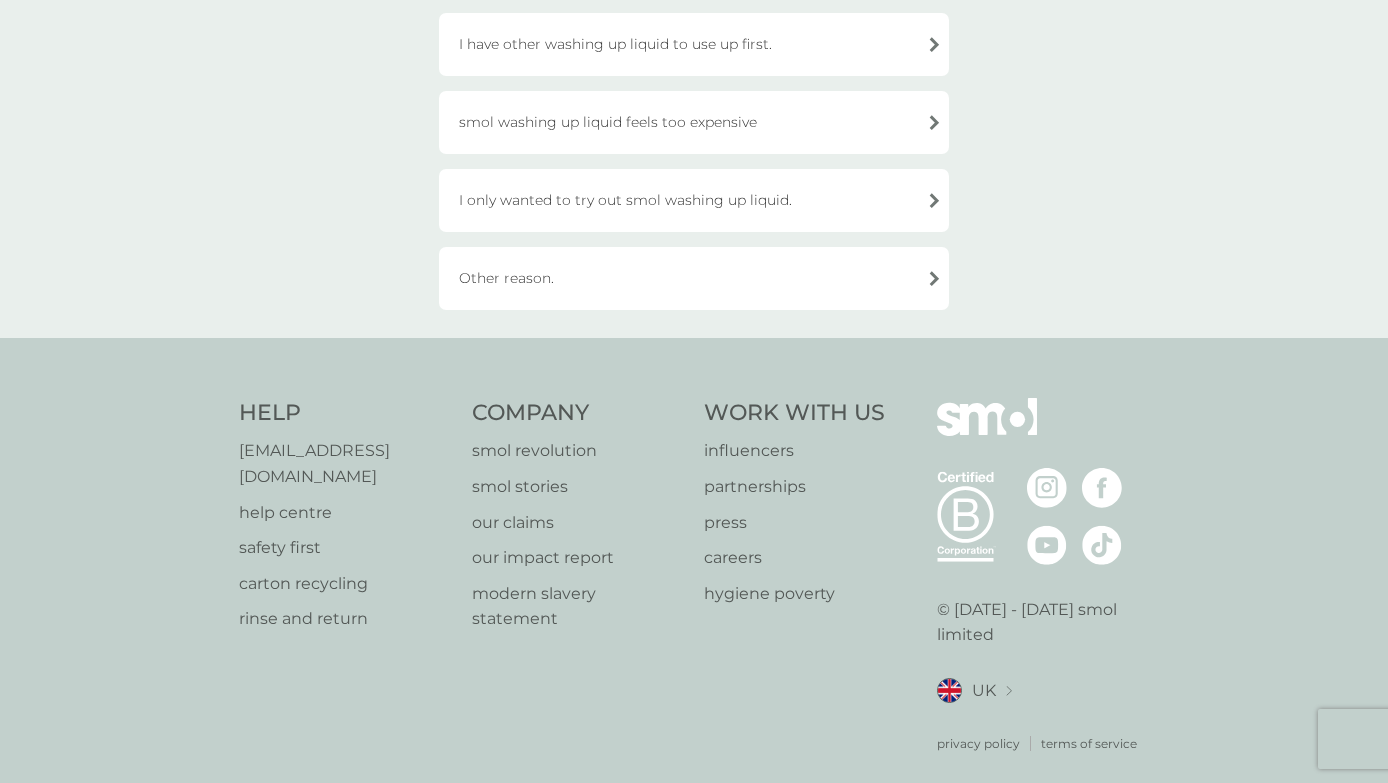 click on "Other reason." at bounding box center [694, 278] 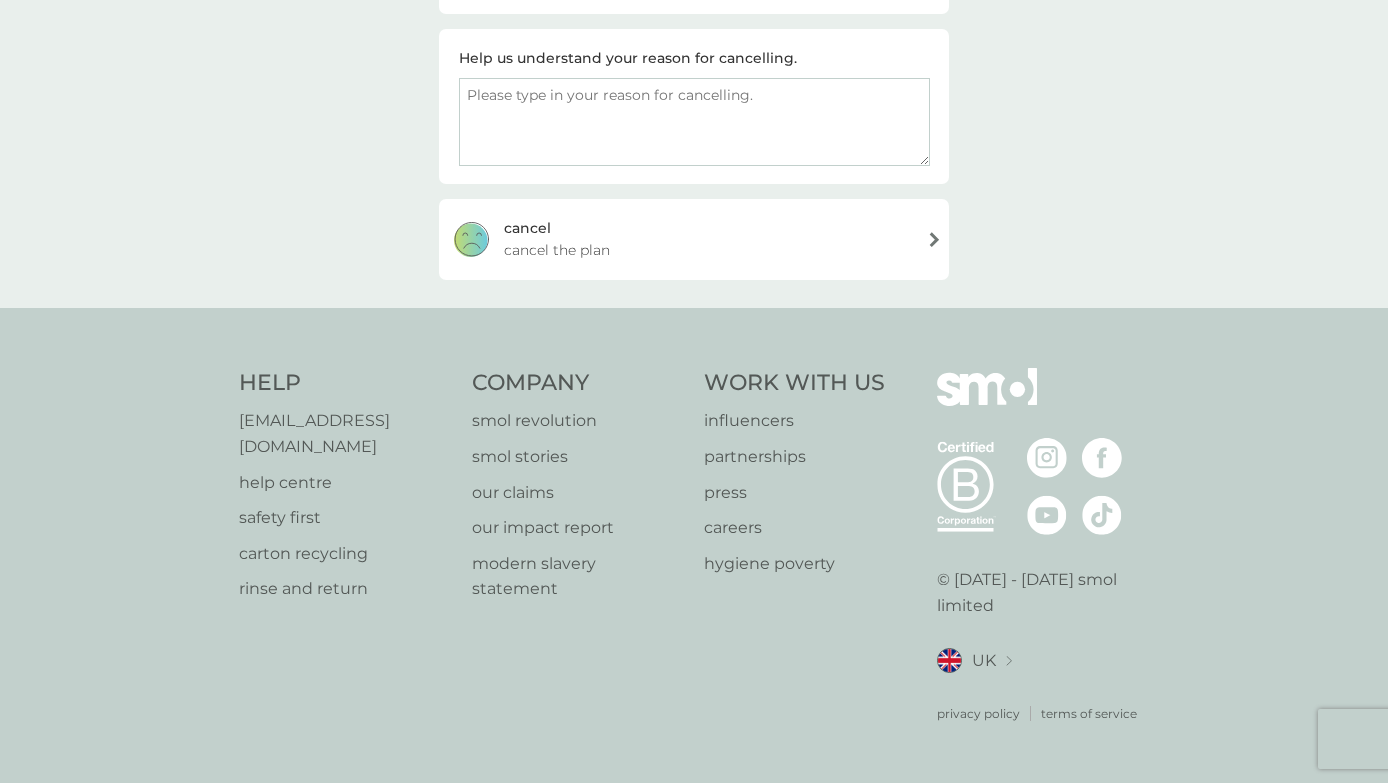 scroll, scrollTop: 294, scrollLeft: 0, axis: vertical 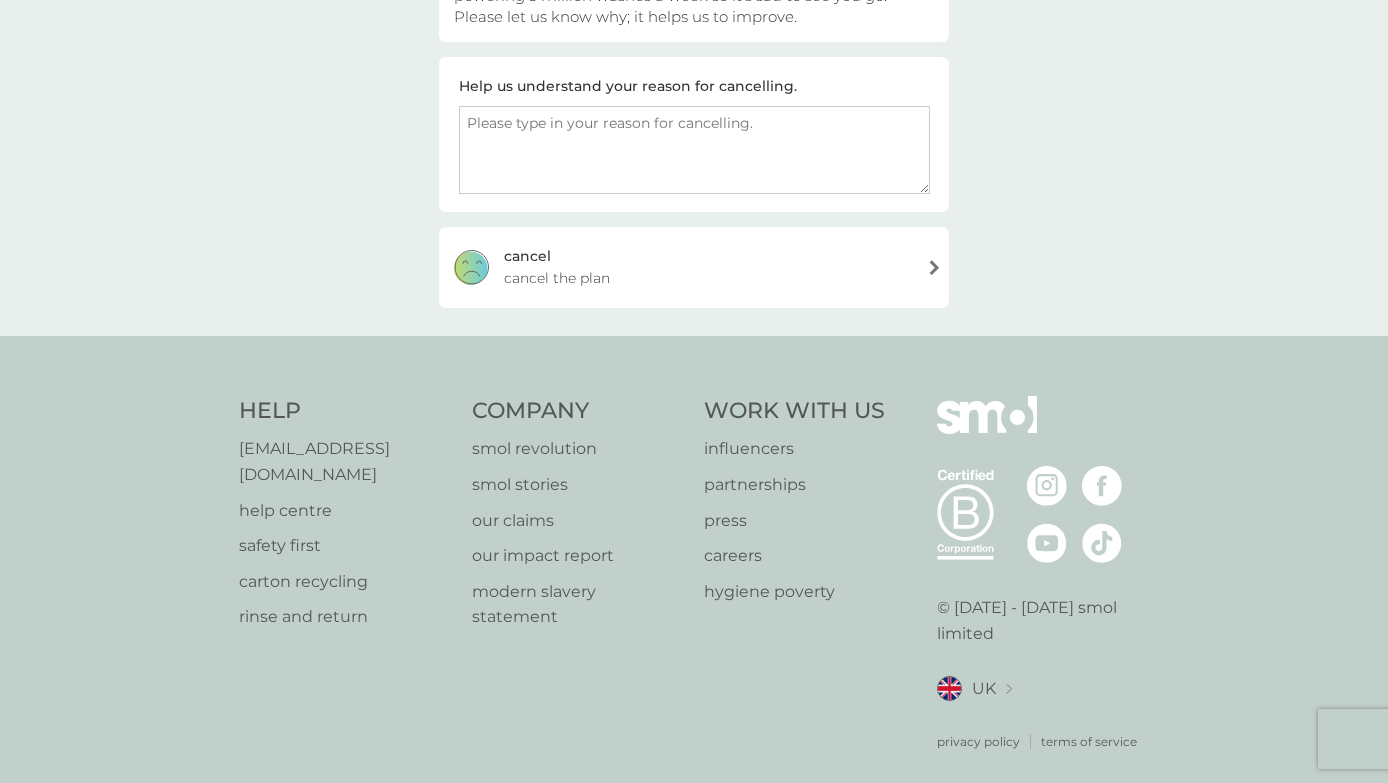 click on "cancel the plan" at bounding box center (557, 278) 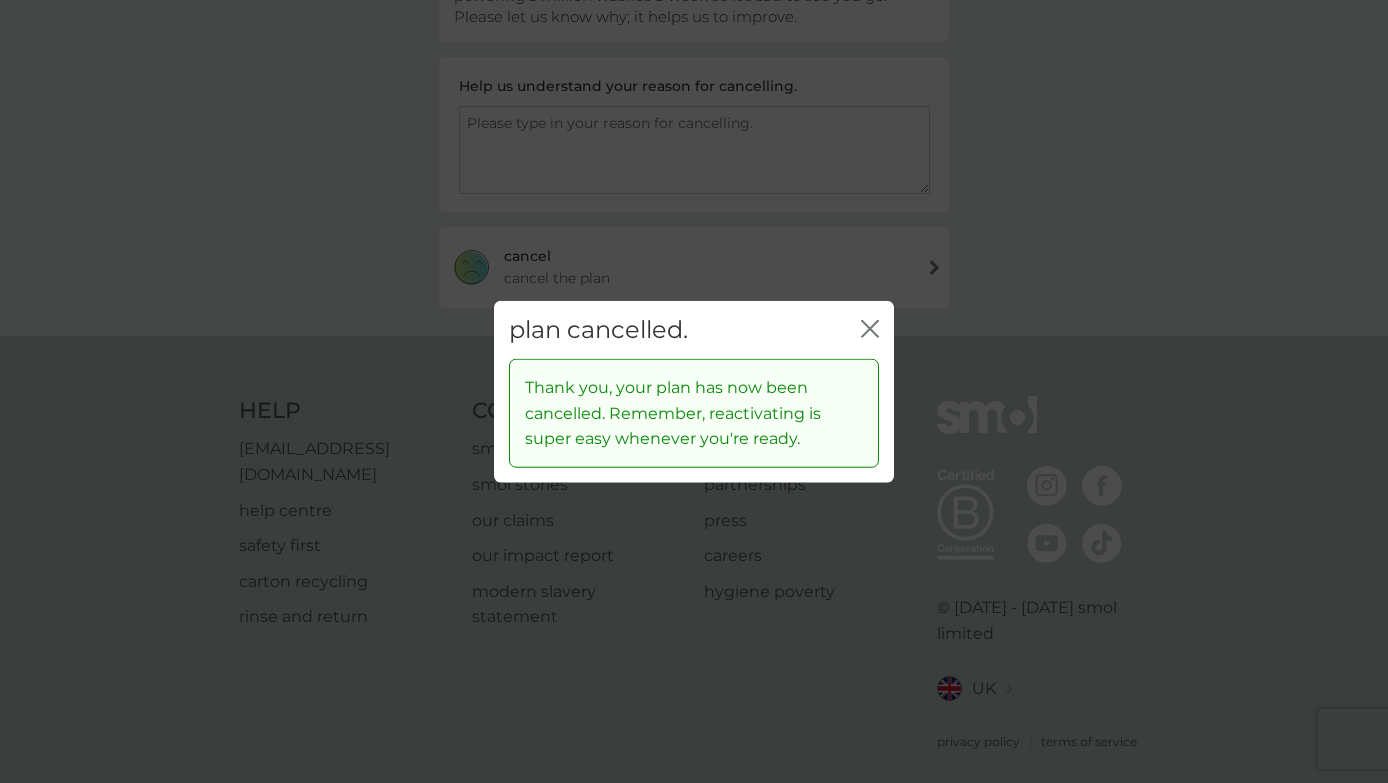click on "close" 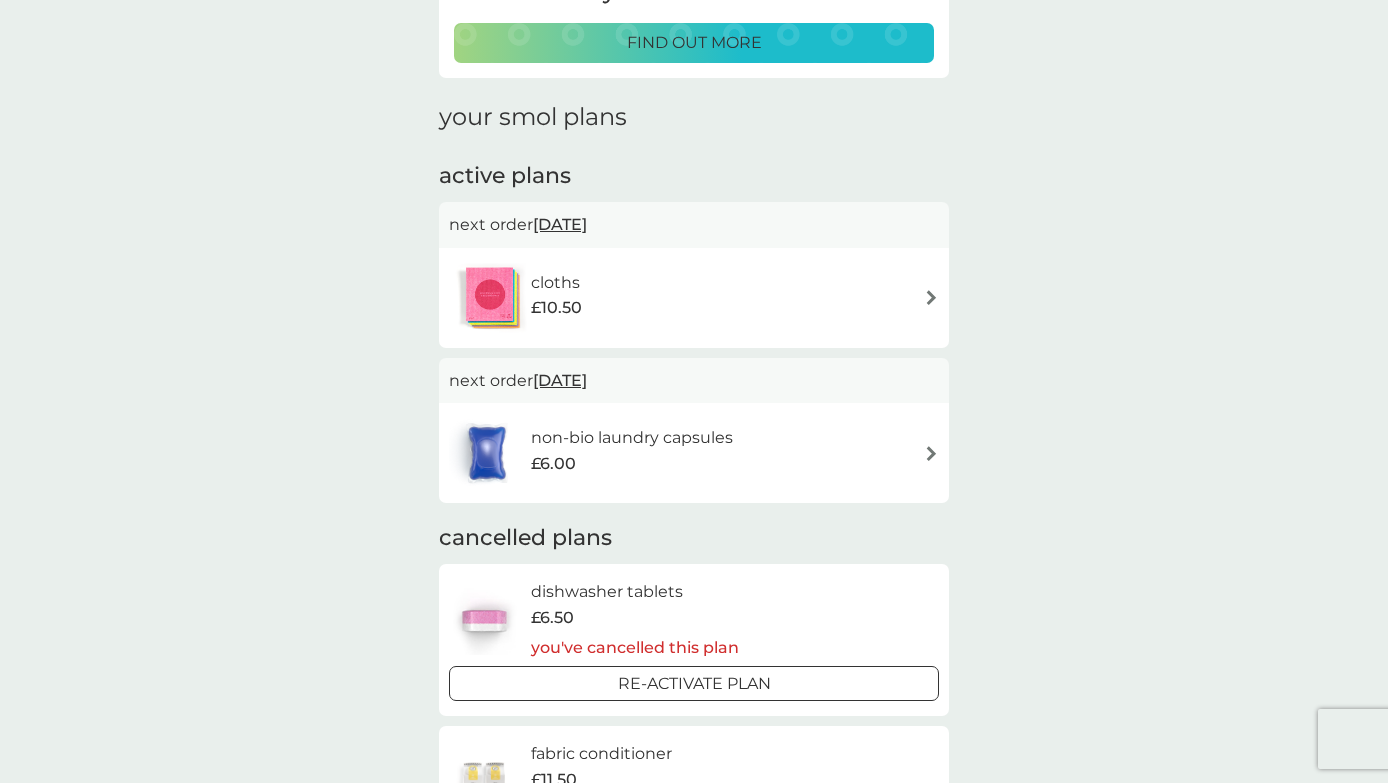 scroll, scrollTop: 226, scrollLeft: 0, axis: vertical 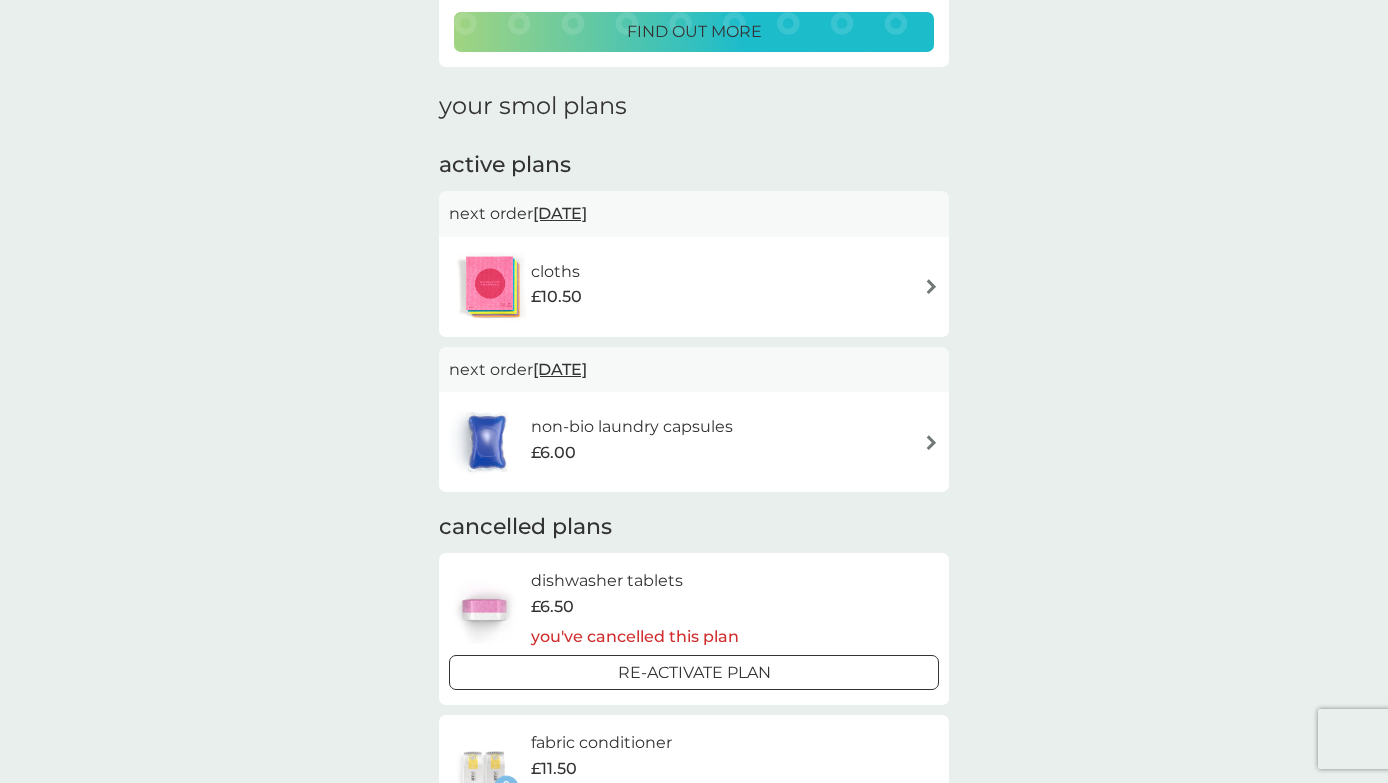 click on "cloths £10.50" at bounding box center [694, 287] 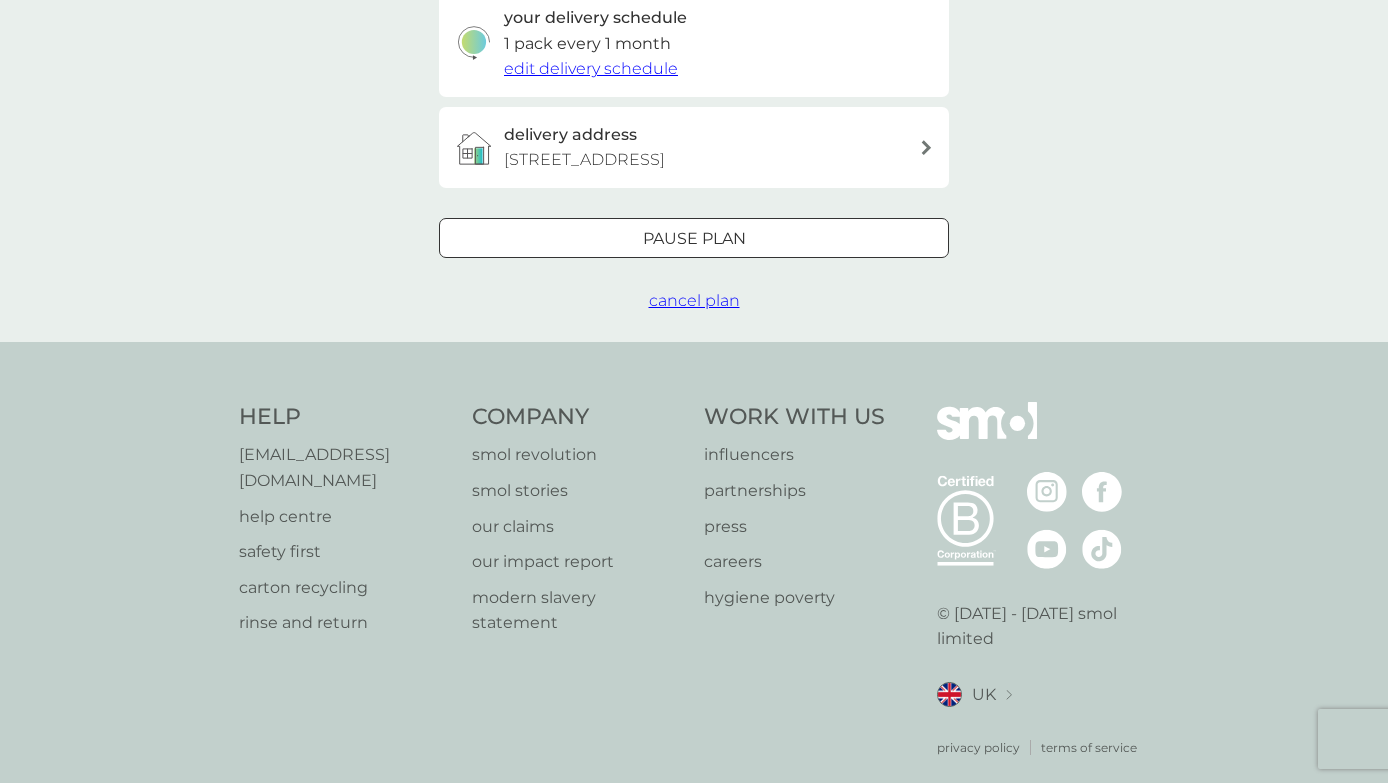 scroll, scrollTop: 498, scrollLeft: 0, axis: vertical 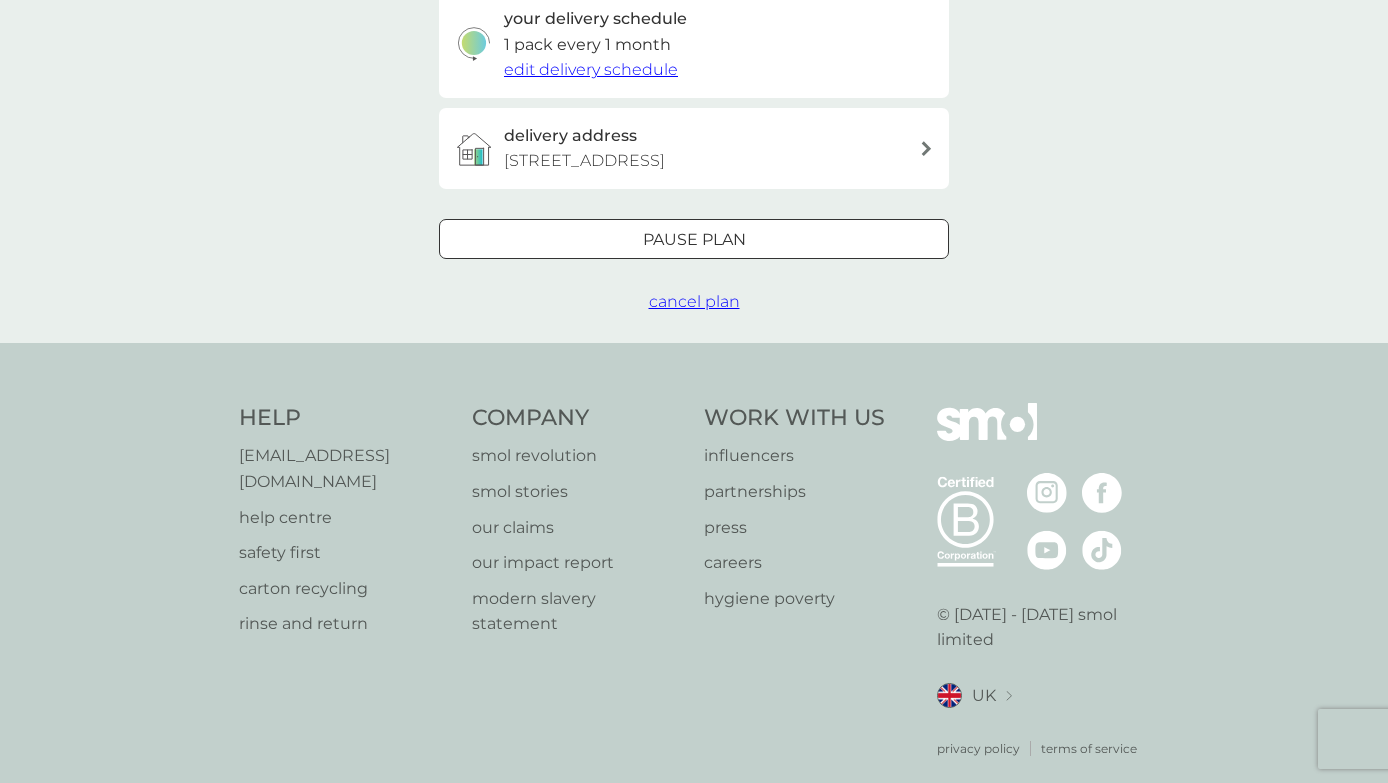 click on "cancel plan" at bounding box center (694, 301) 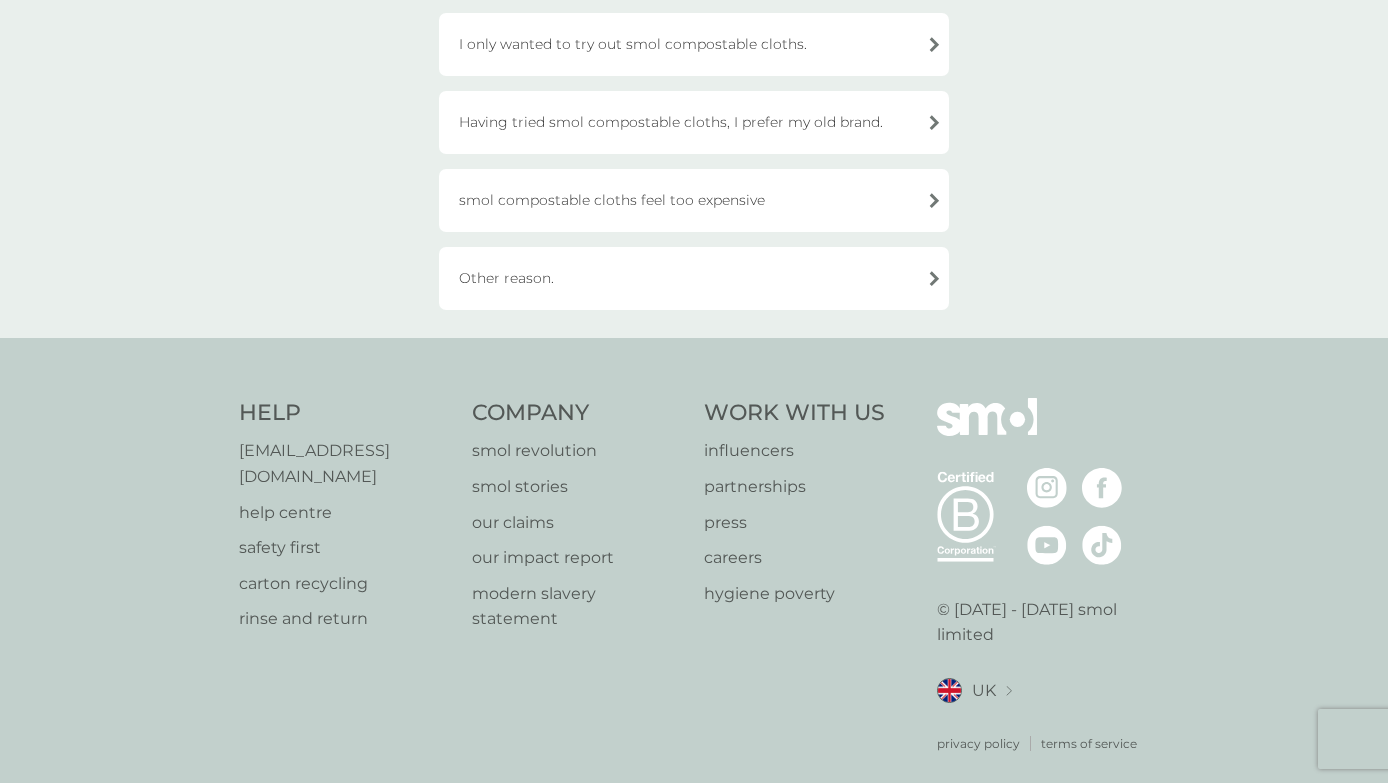 click on "Other reason." at bounding box center (694, 278) 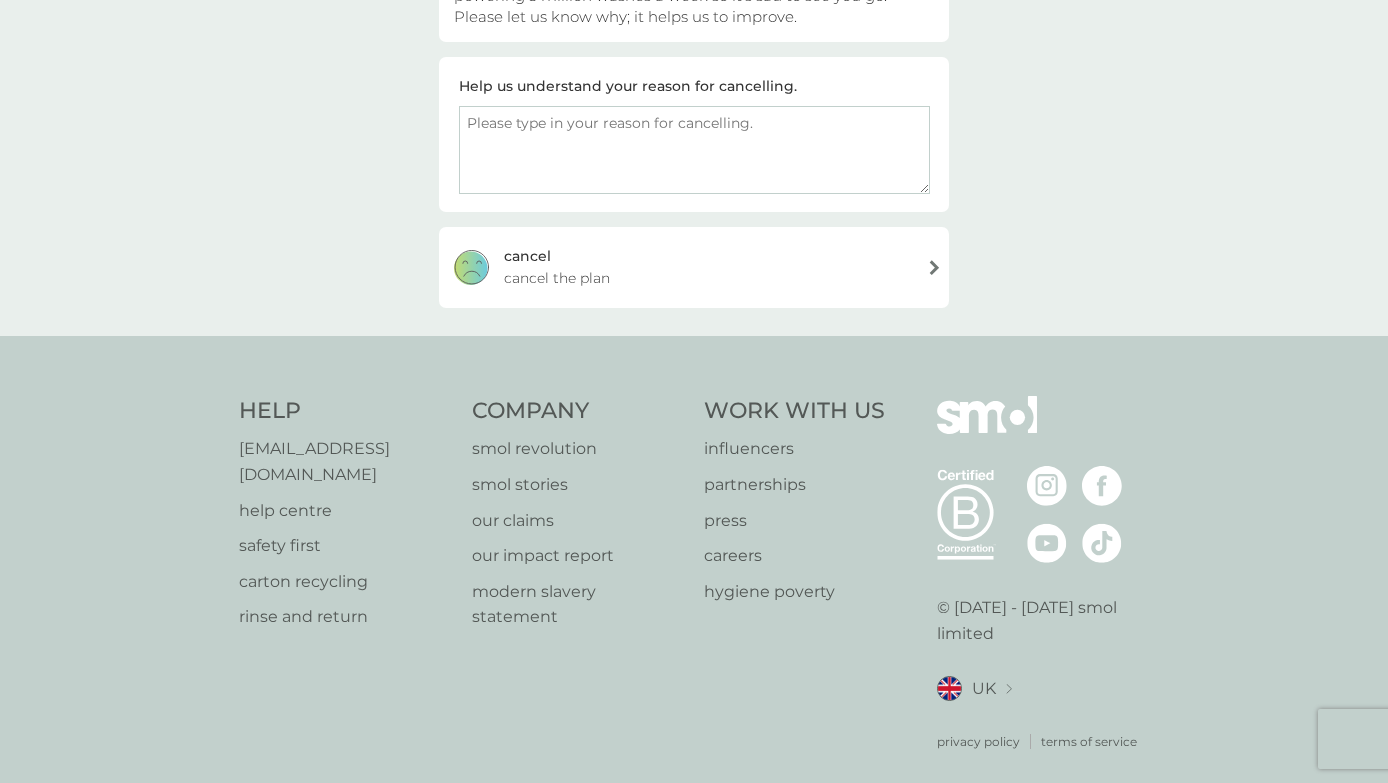click on "cancel the plan" at bounding box center (557, 278) 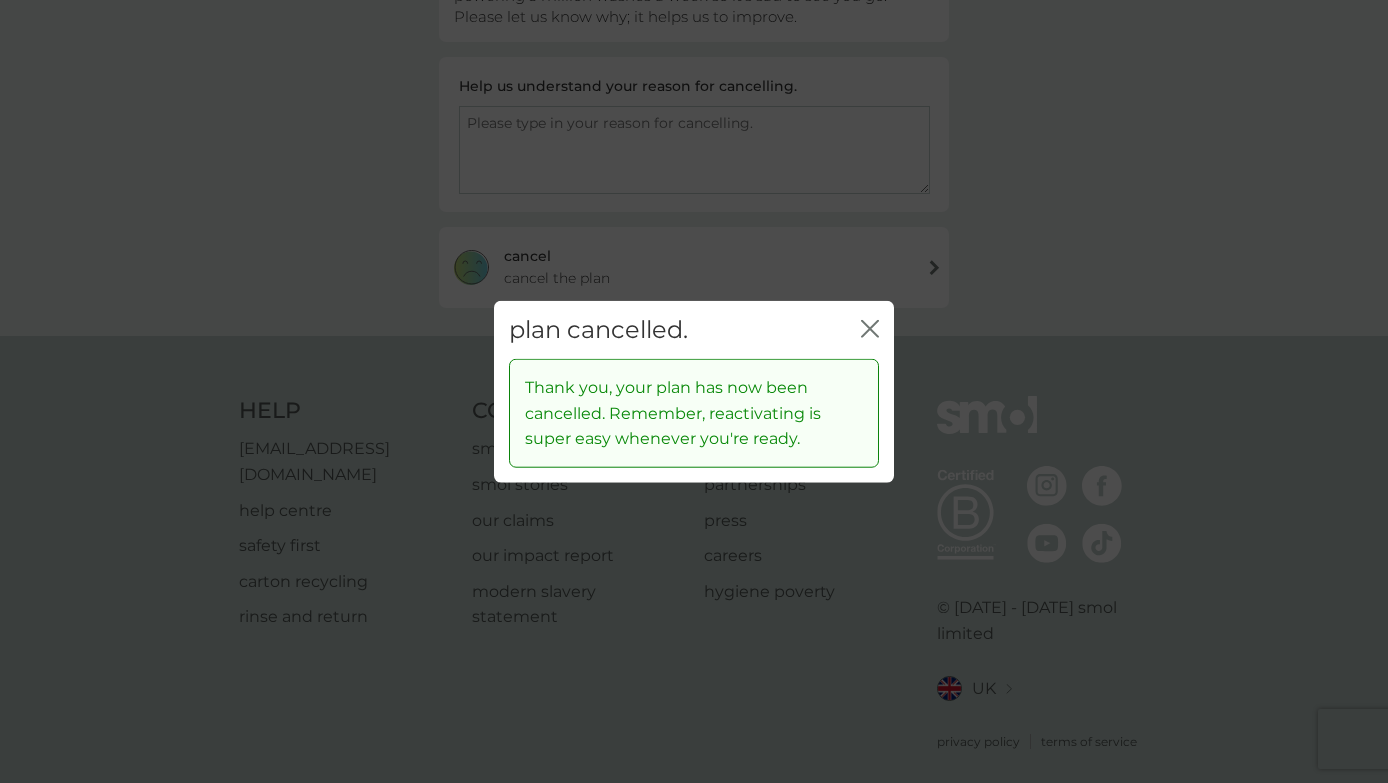 click on "close" 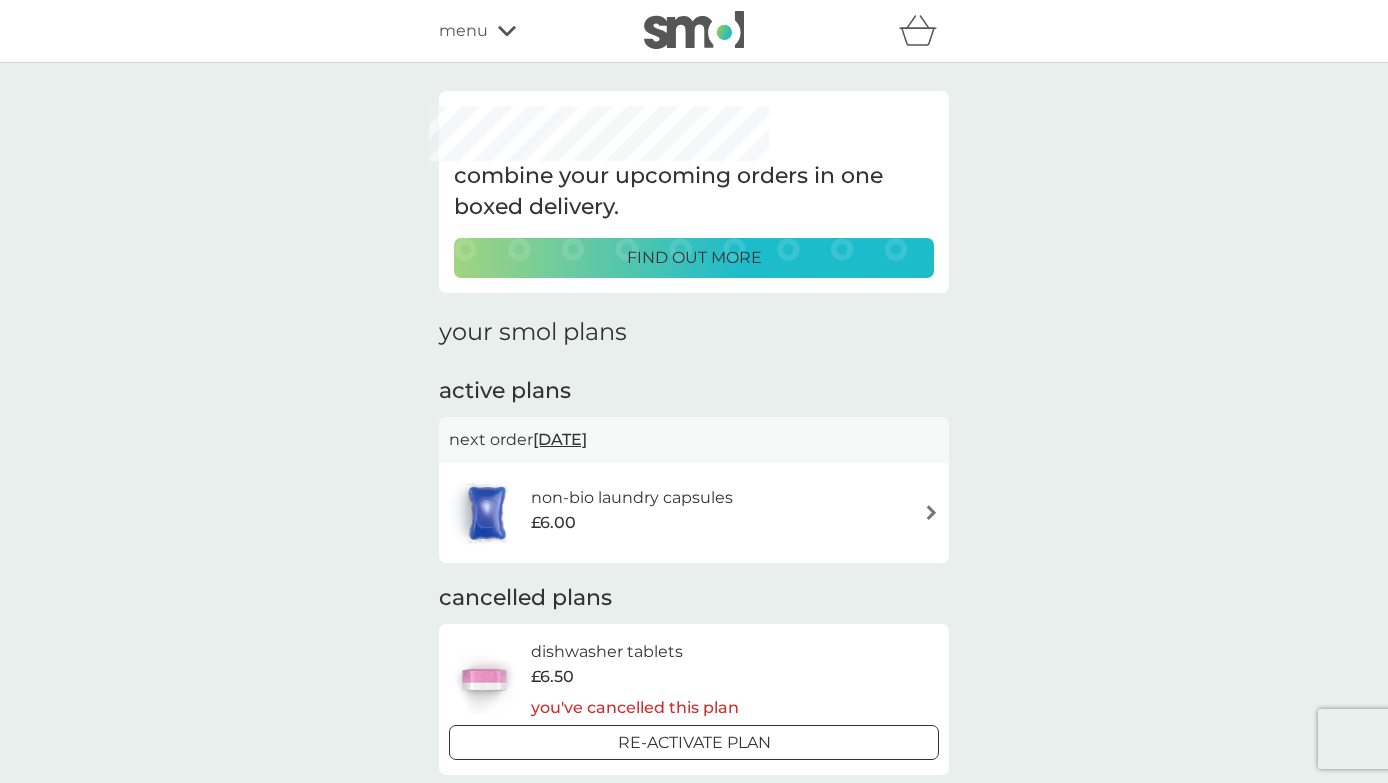 click on "non-bio laundry capsules" at bounding box center (632, 498) 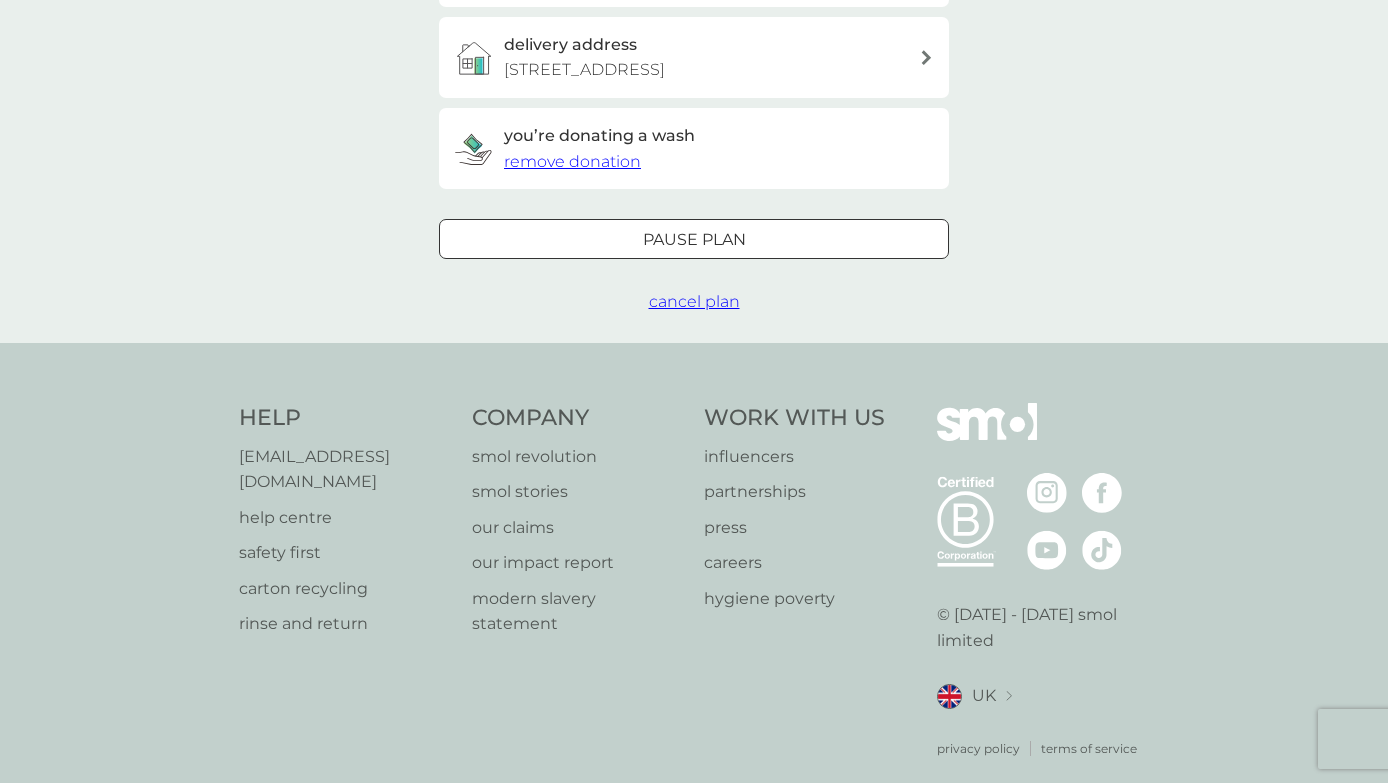 scroll, scrollTop: 588, scrollLeft: 0, axis: vertical 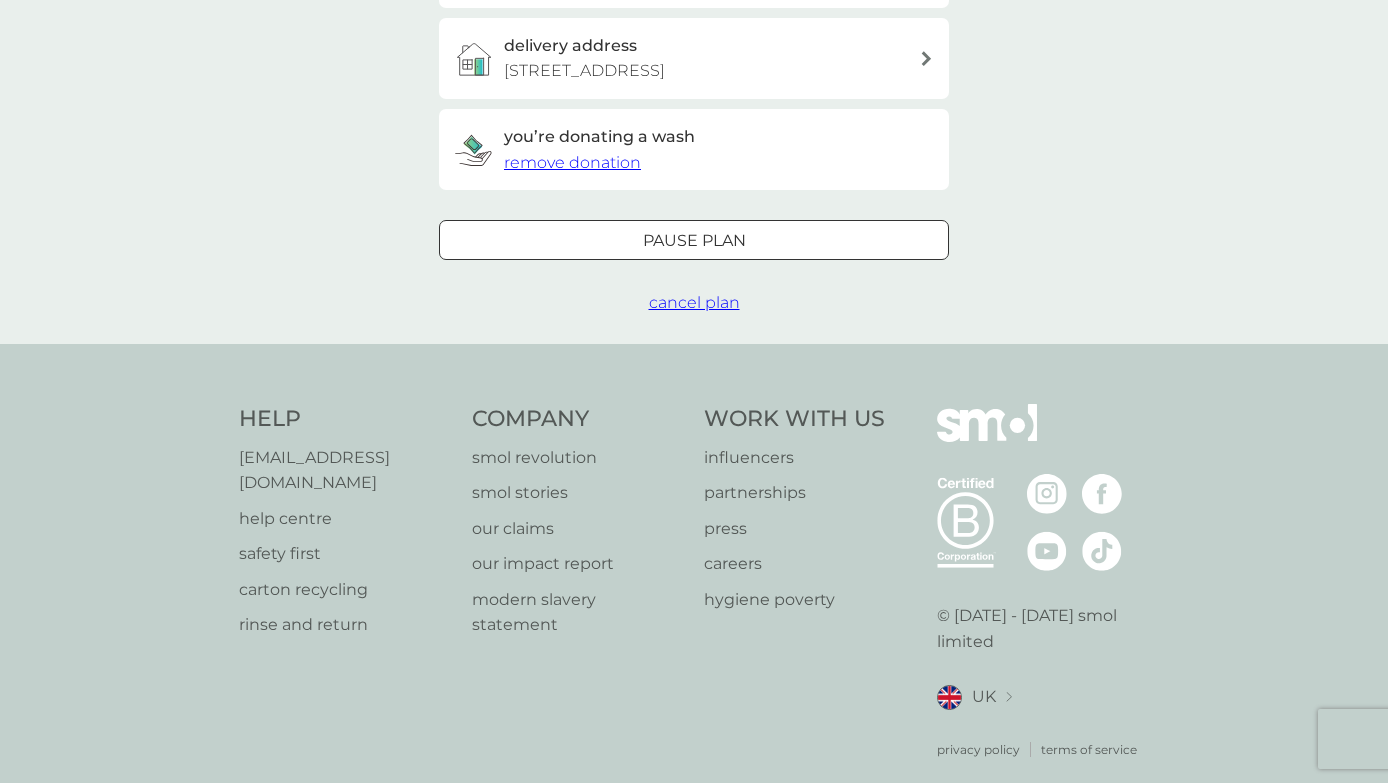 click on "cancel plan" at bounding box center (694, 302) 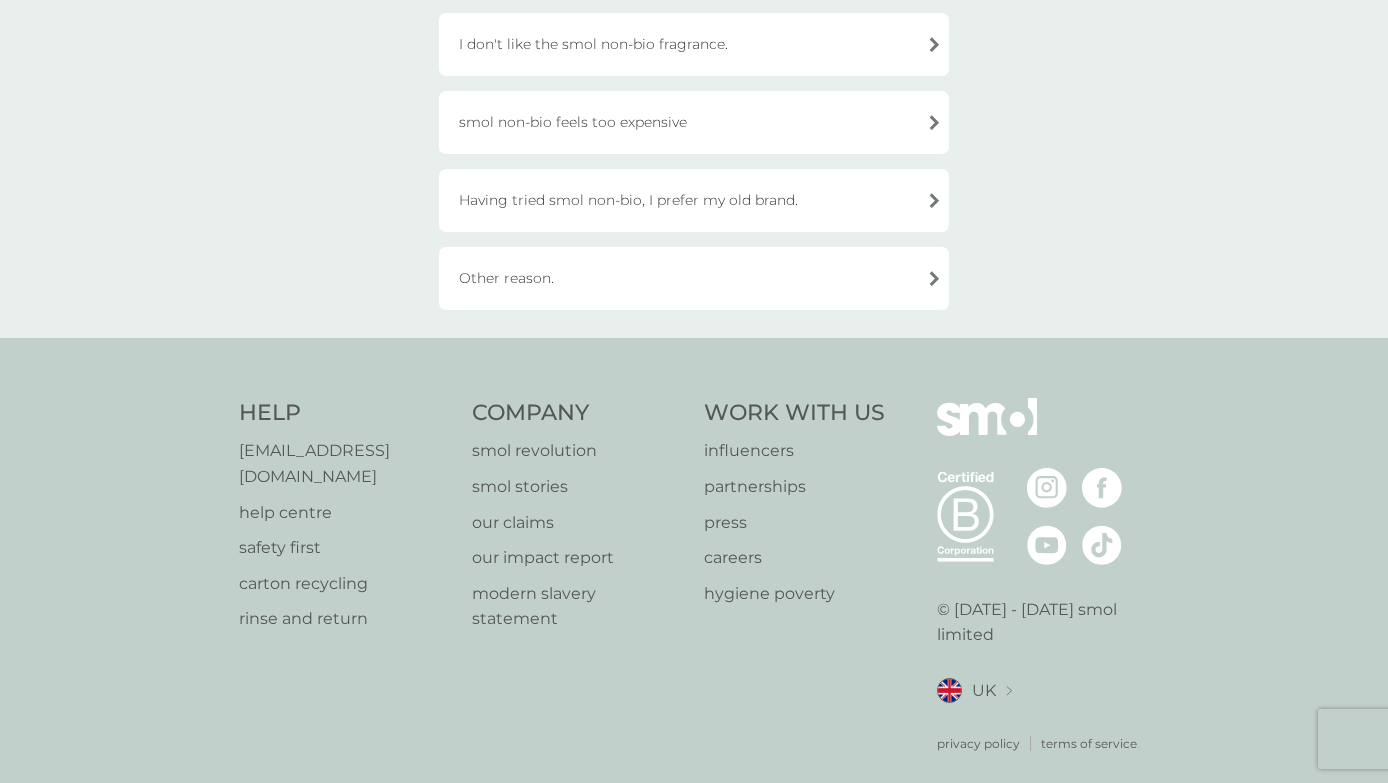click on "Other reason." at bounding box center [694, 278] 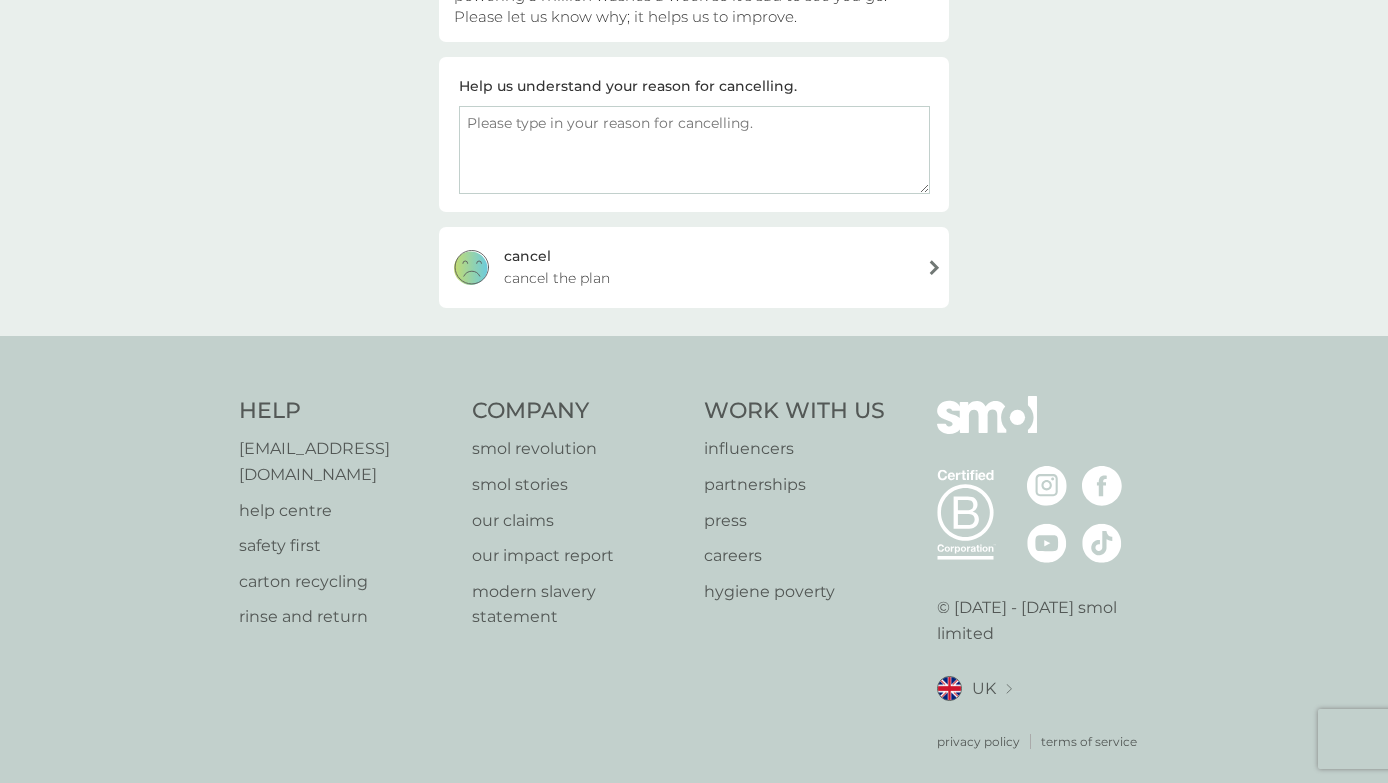 click on "cancel the plan" at bounding box center (557, 278) 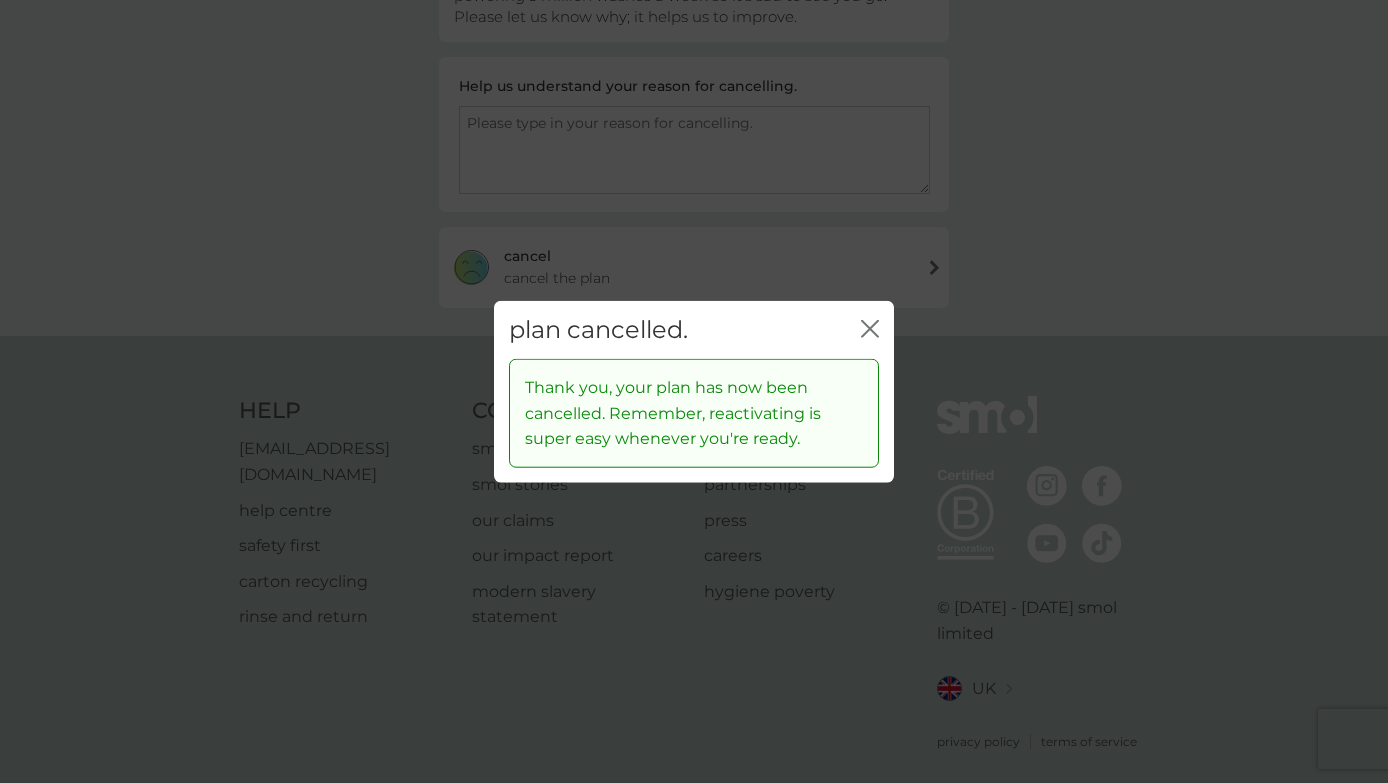 click on "close" 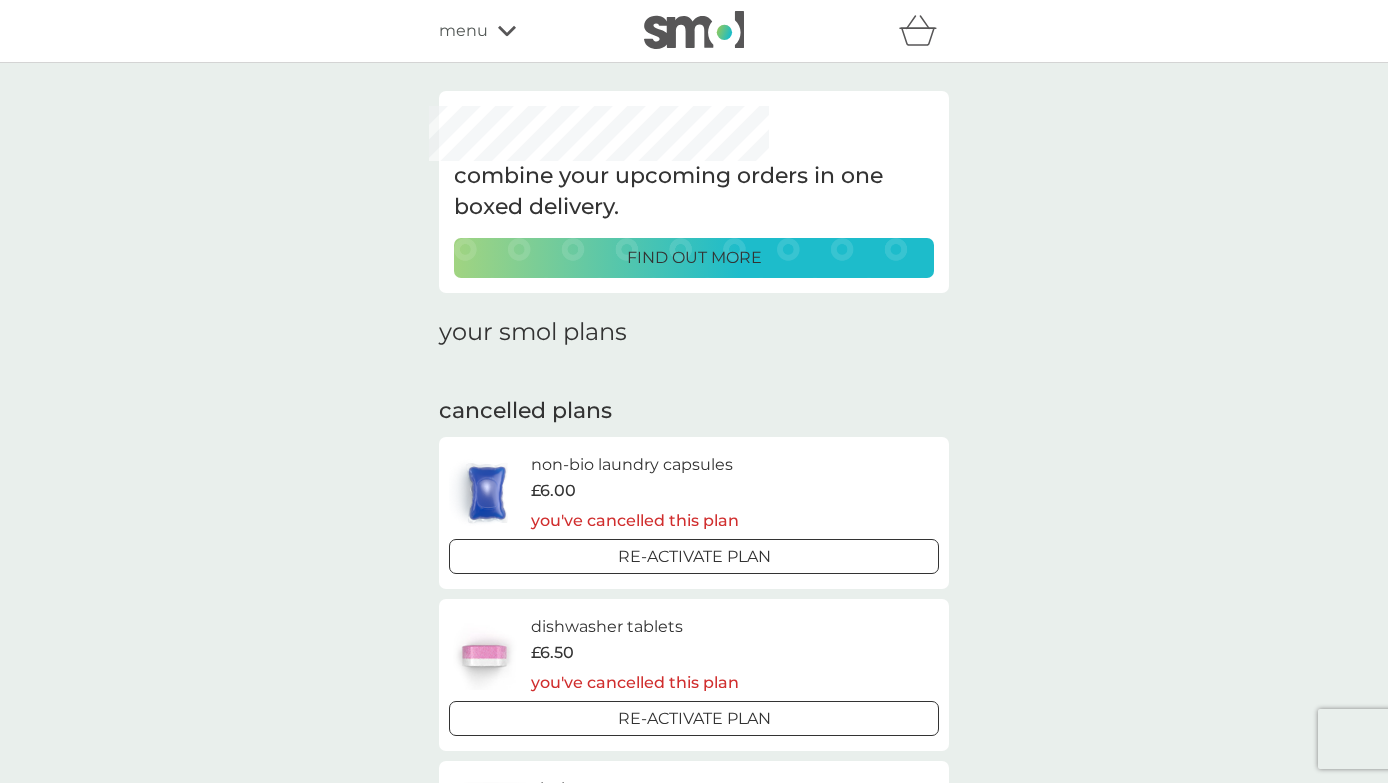scroll, scrollTop: 0, scrollLeft: 0, axis: both 